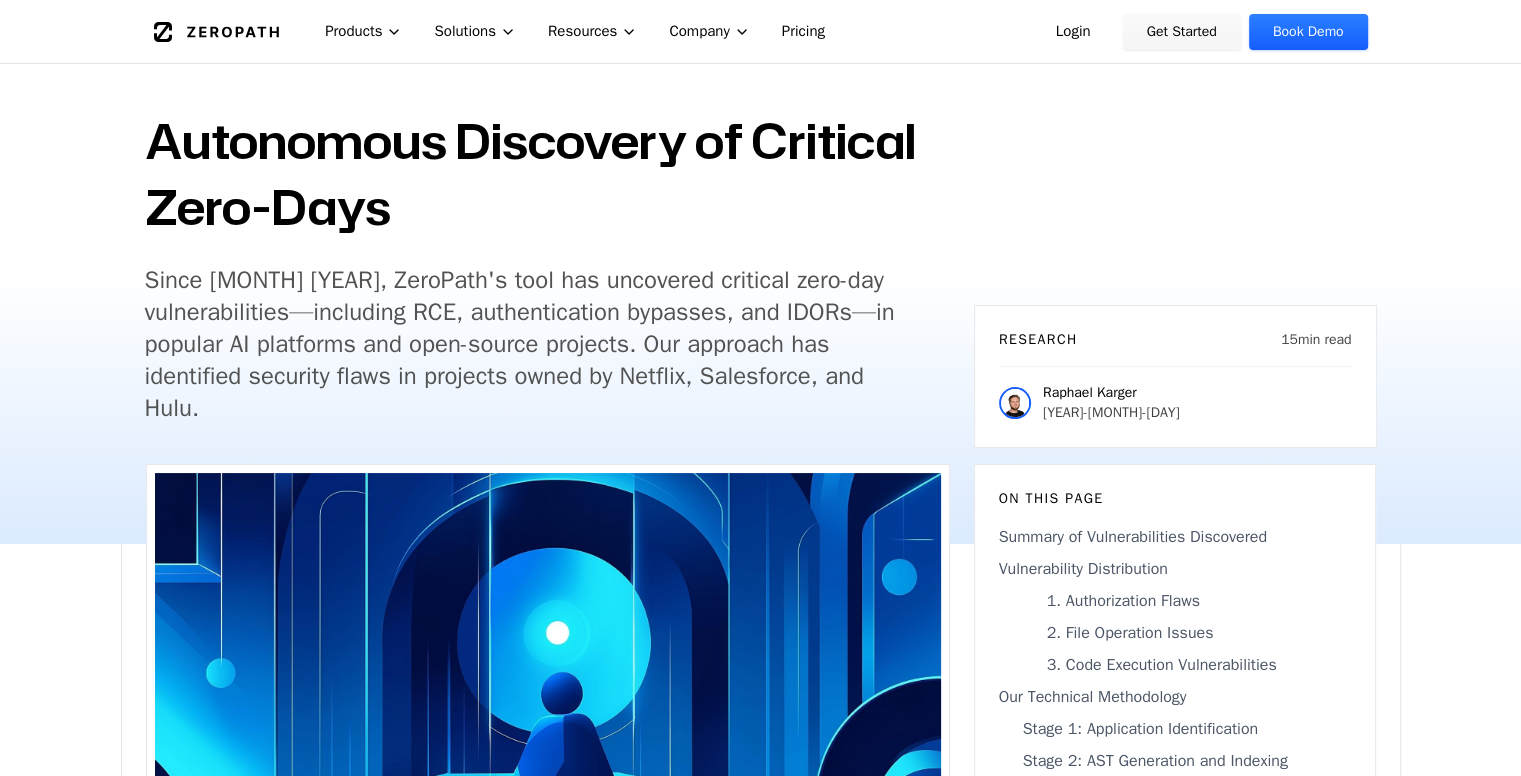 scroll, scrollTop: 98, scrollLeft: 0, axis: vertical 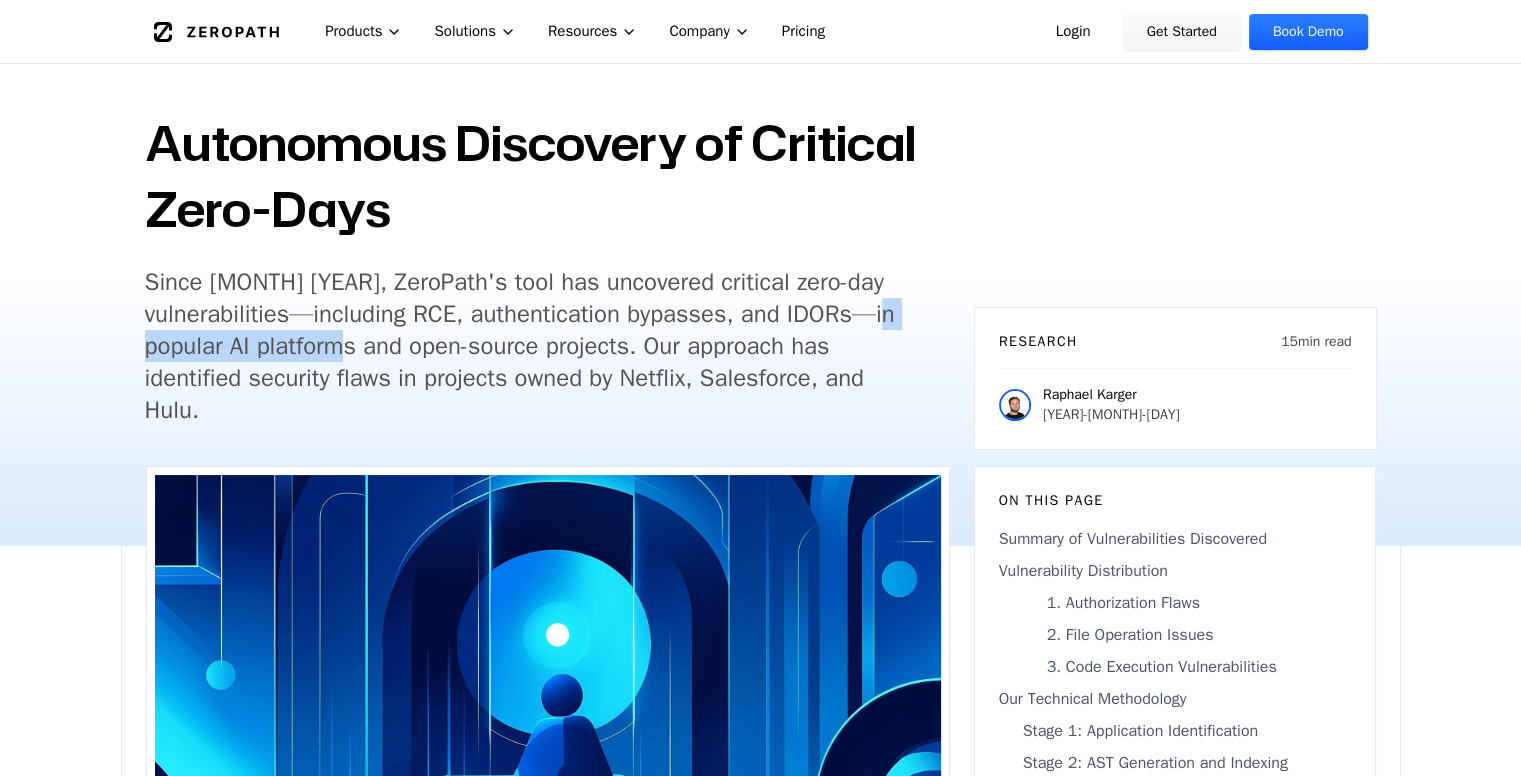 drag, startPoint x: 191, startPoint y: 343, endPoint x: 404, endPoint y: 353, distance: 213.23462 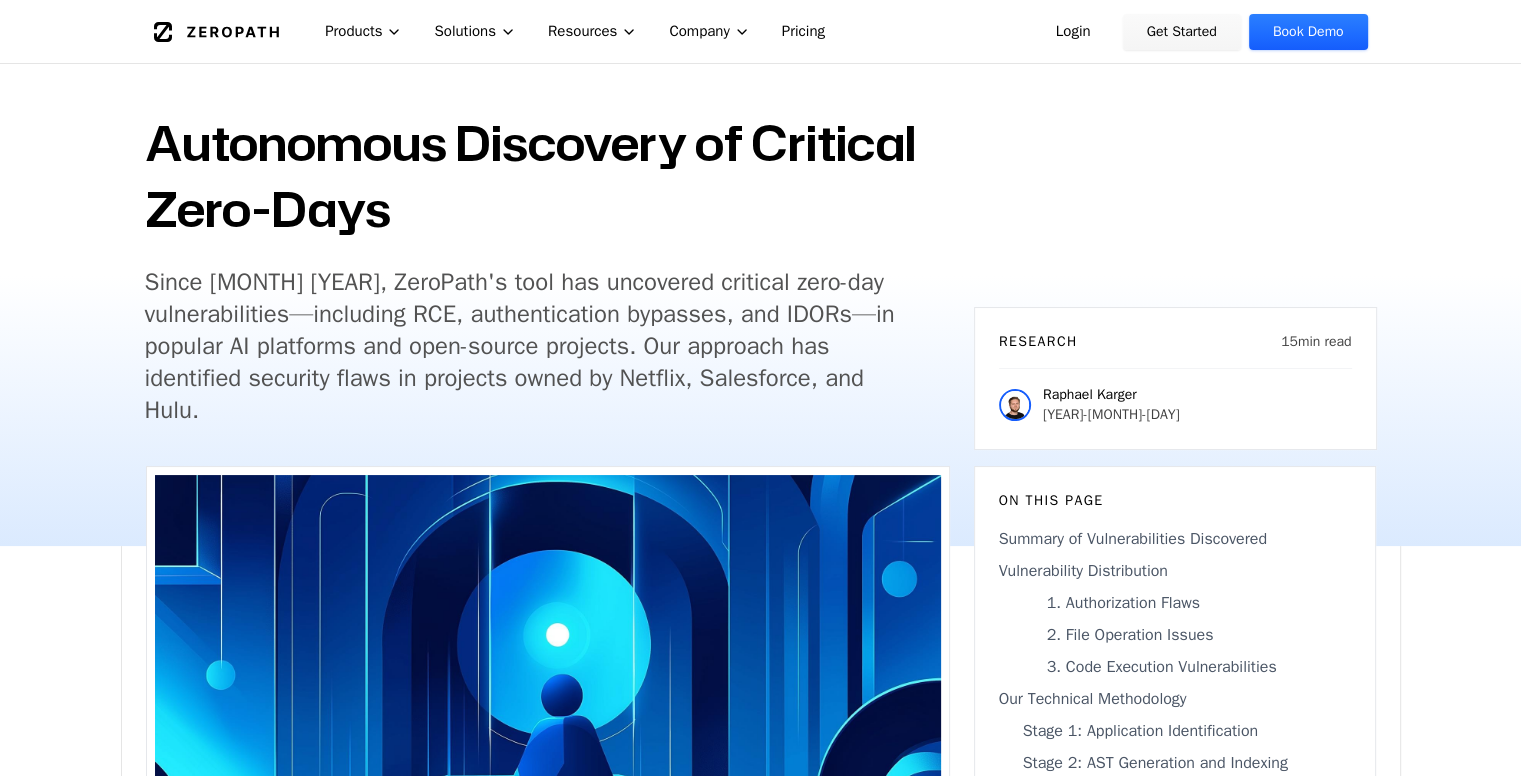 click on "Since [MONTH] [YEAR], ZeroPath's tool has uncovered critical zero-day vulnerabilities—including RCE, authentication bypasses, and IDORs—in popular AI platforms and open-source projects. Our approach has identified security flaws in projects owned by Netflix, Salesforce, and Hulu." at bounding box center (529, 346) 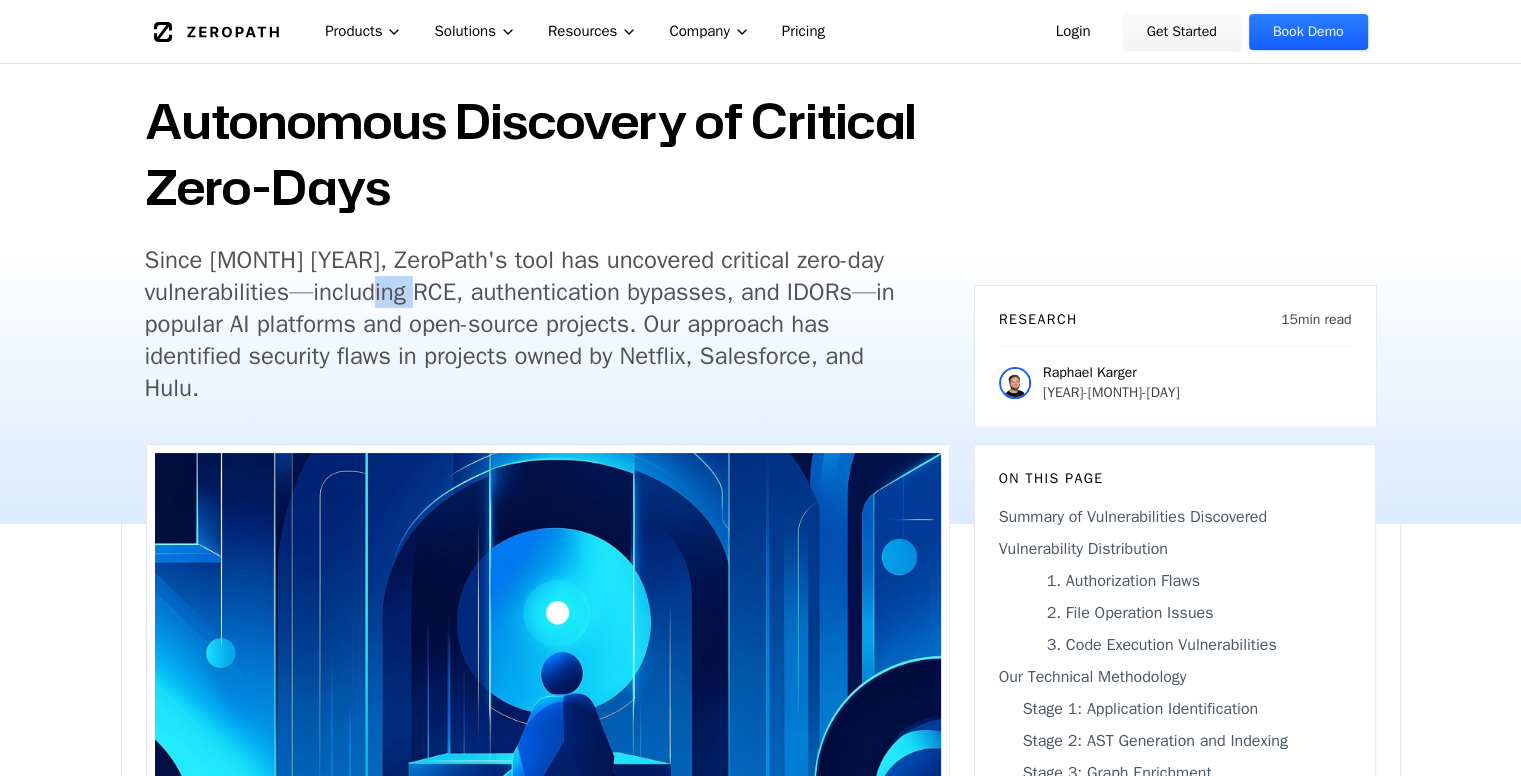 drag, startPoint x: 428, startPoint y: 291, endPoint x: 481, endPoint y: 294, distance: 53.08484 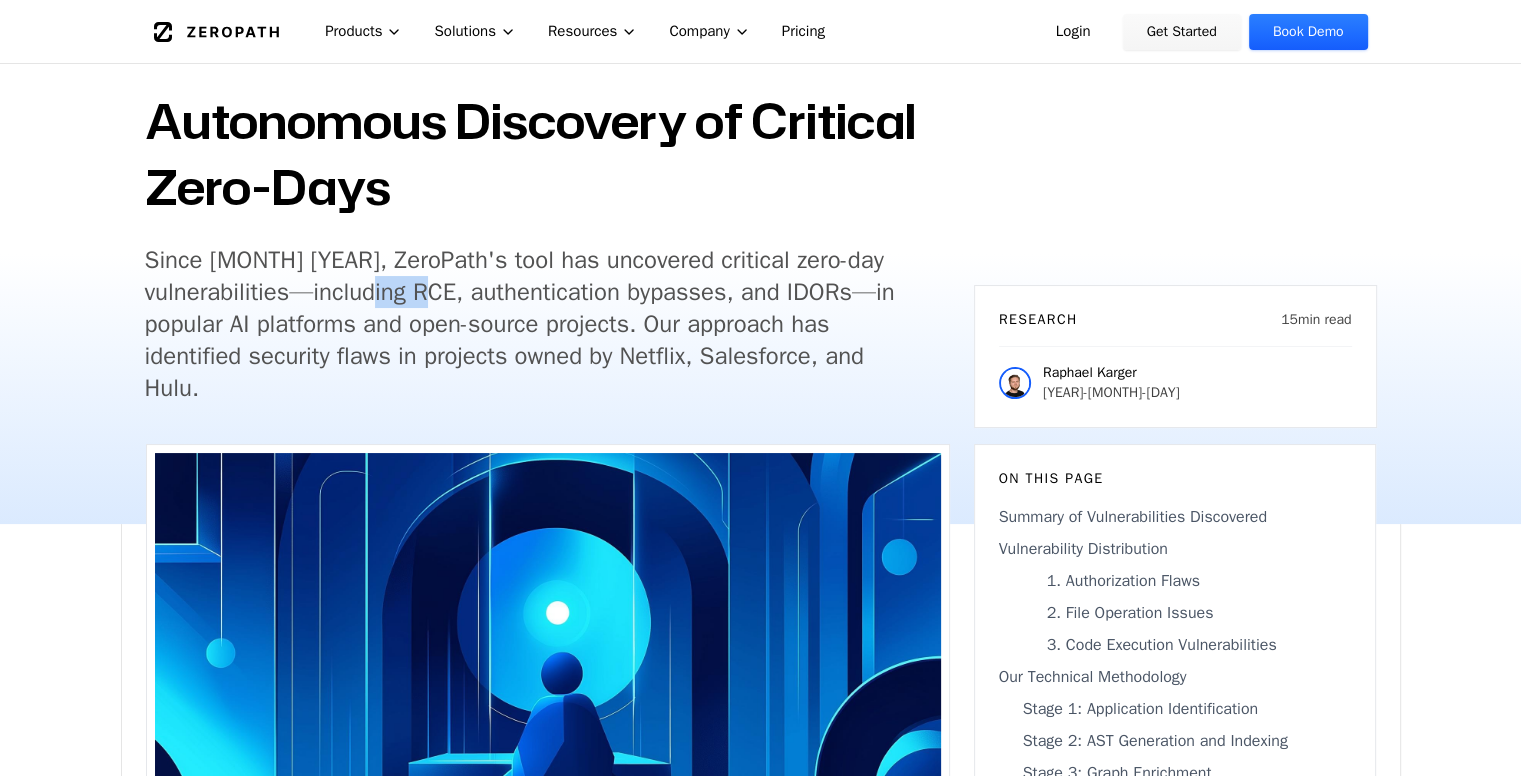 click on "Since [MONTH] [YEAR], ZeroPath's tool has uncovered critical zero-day vulnerabilities—including RCE, authentication bypasses, and IDORs—in popular AI platforms and open-source projects. Our approach has identified security flaws in projects owned by Netflix, Salesforce, and Hulu." at bounding box center (529, 324) 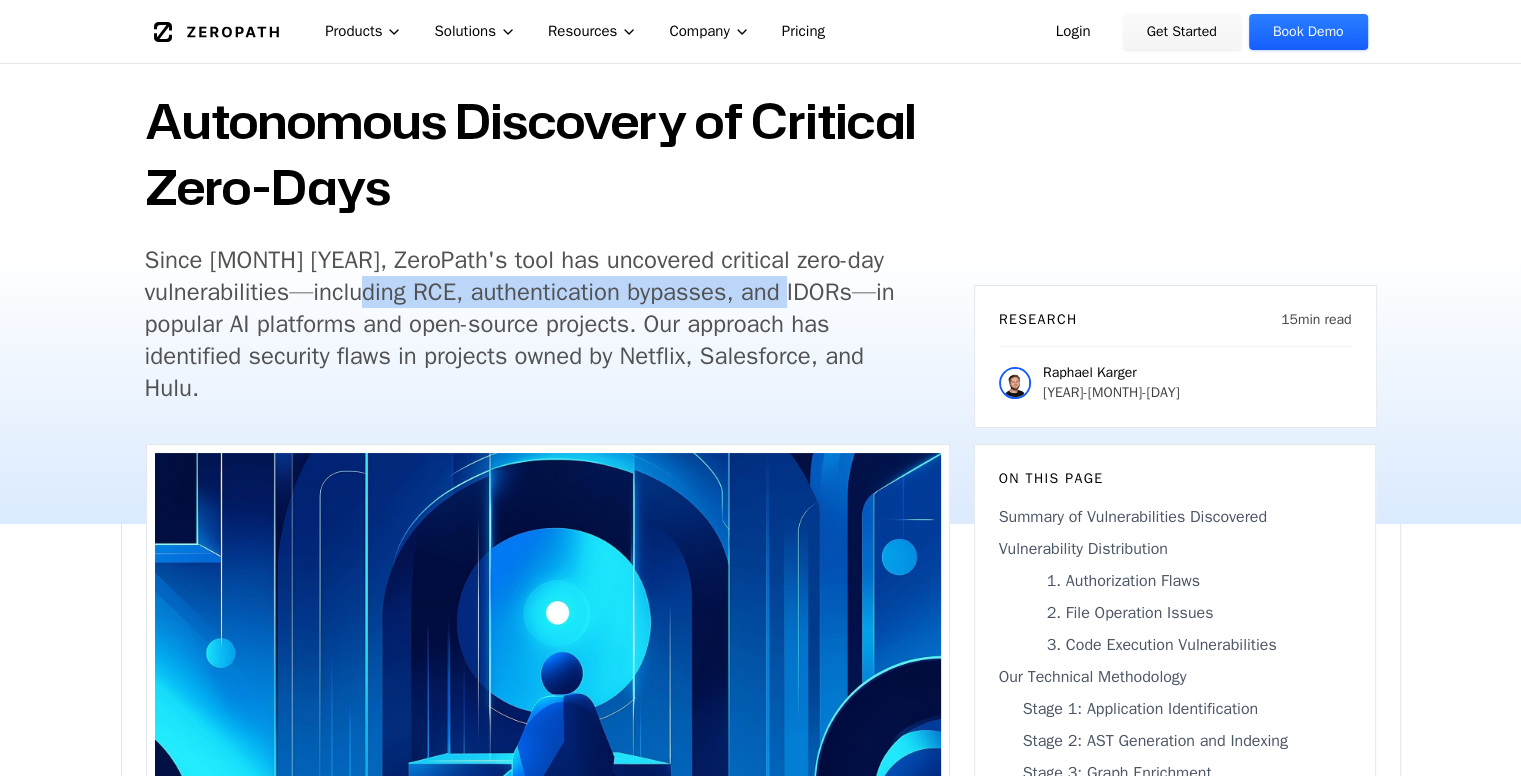 drag, startPoint x: 423, startPoint y: 293, endPoint x: 849, endPoint y: 297, distance: 426.01877 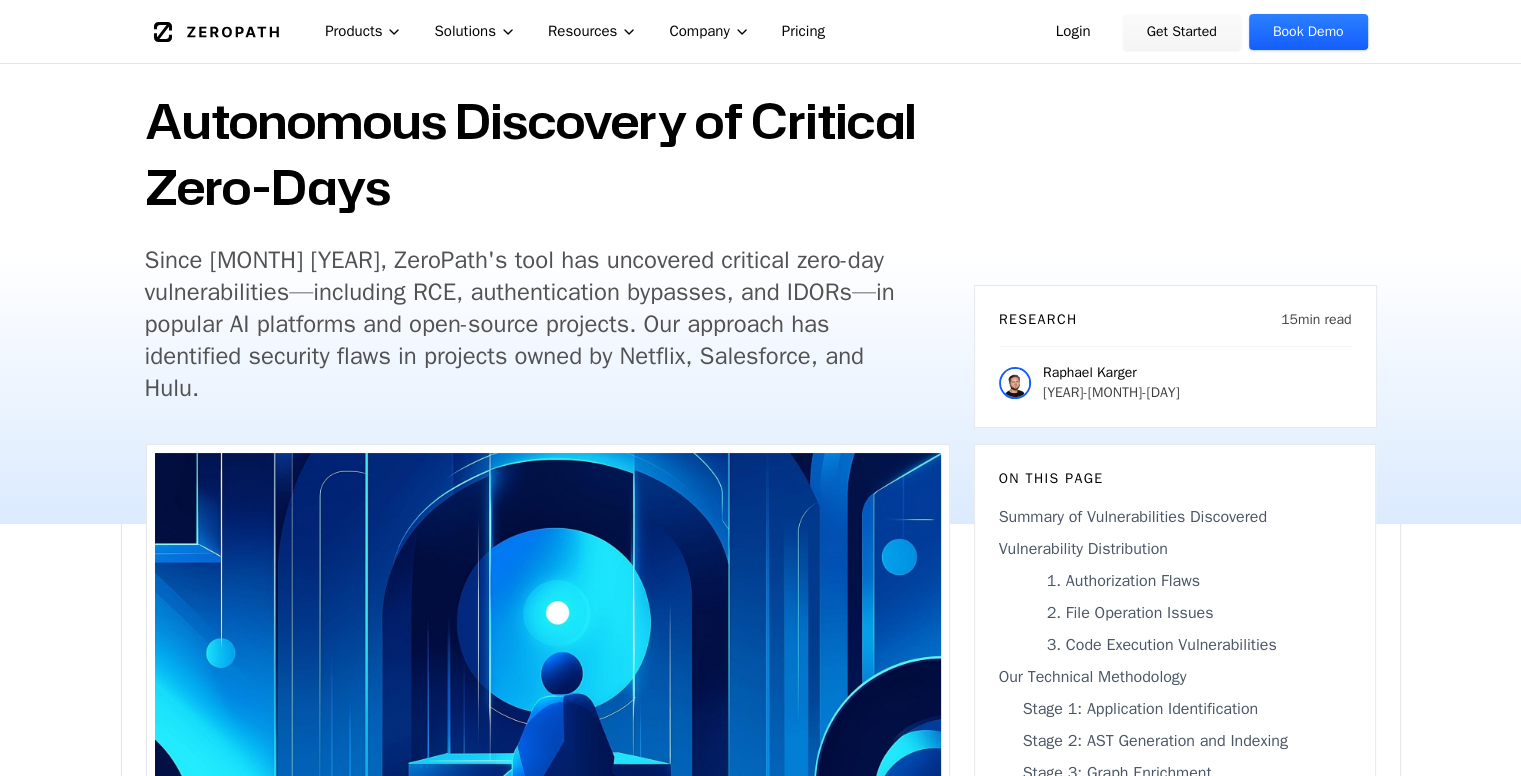 click on "Since [MONTH] [YEAR], ZeroPath's tool has uncovered critical zero-day vulnerabilities—including RCE, authentication bypasses, and IDORs—in popular AI platforms and open-source projects. Our approach has identified security flaws in projects owned by Netflix, Salesforce, and Hulu." at bounding box center [529, 324] 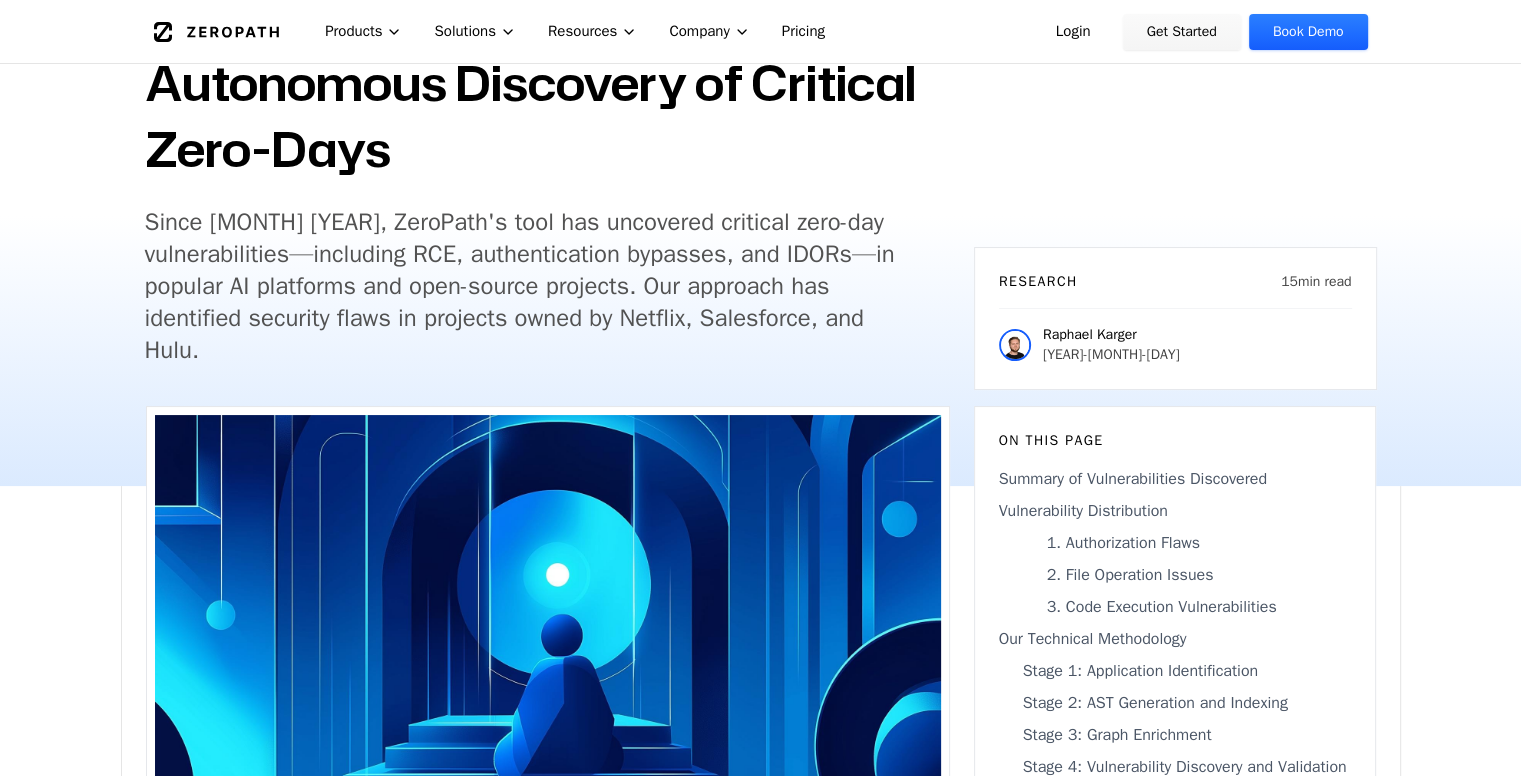 scroll, scrollTop: 159, scrollLeft: 0, axis: vertical 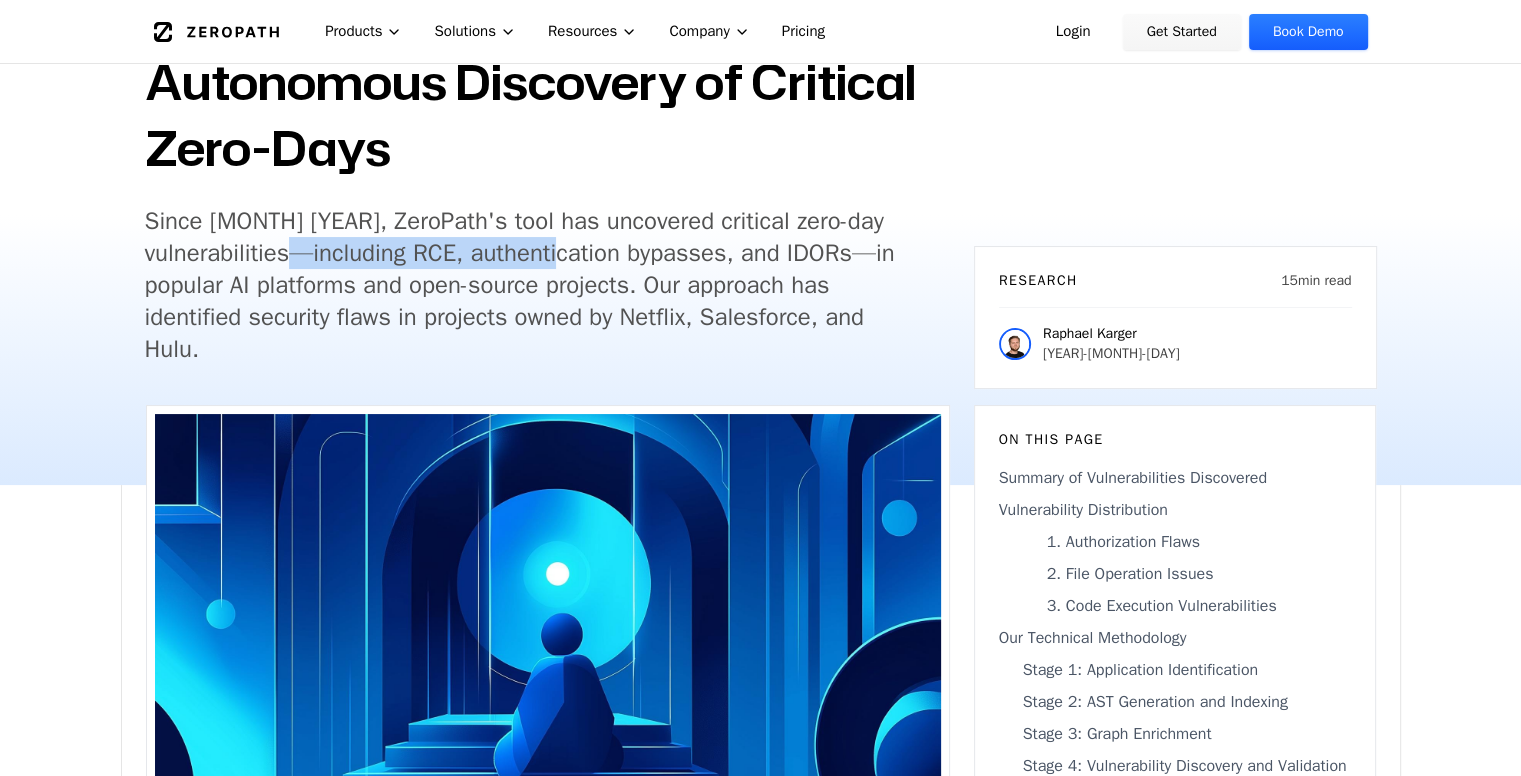 drag, startPoint x: 350, startPoint y: 254, endPoint x: 606, endPoint y: 238, distance: 256.4995 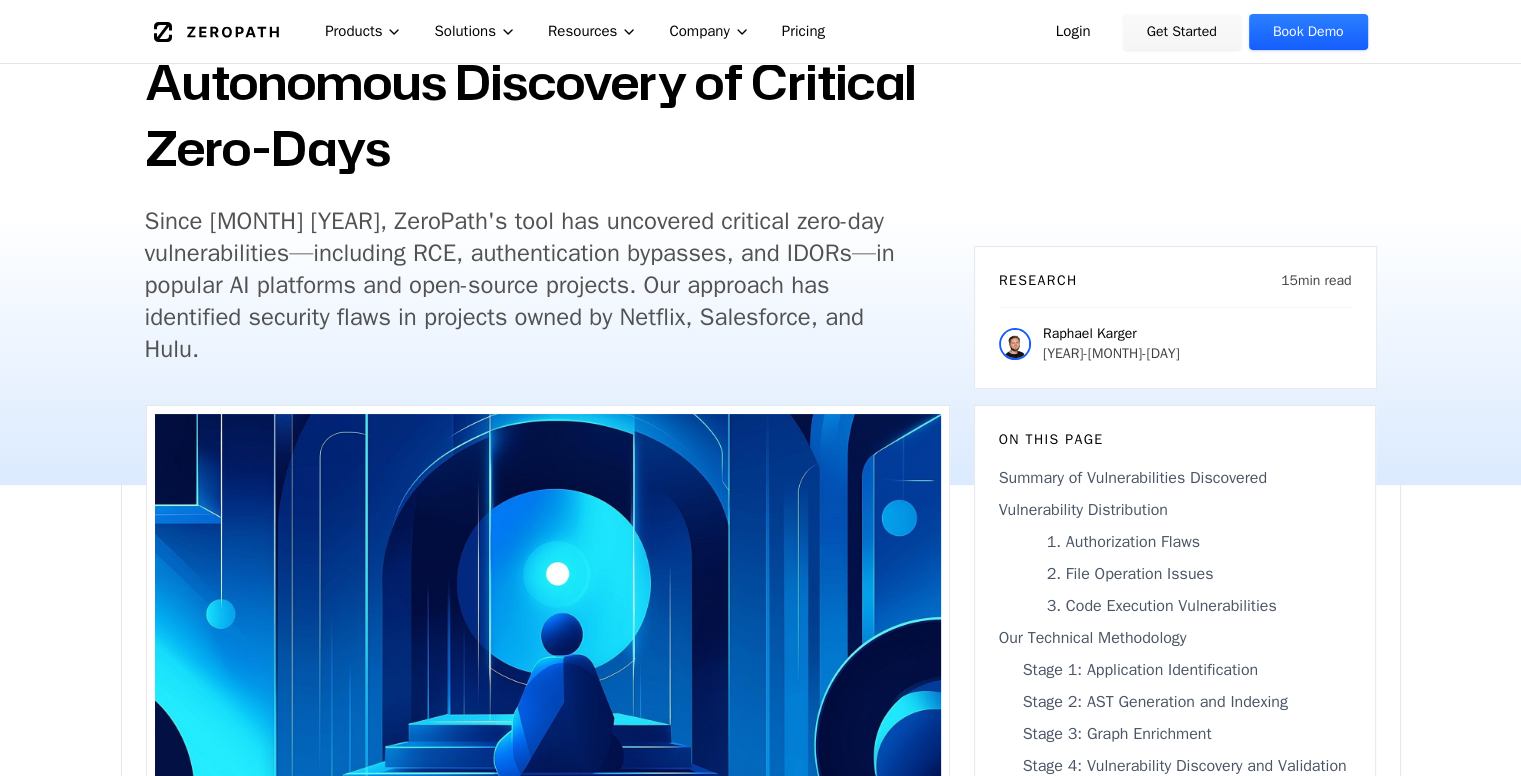 click on "Since [MONTH] [YEAR], ZeroPath's tool has uncovered critical zero-day vulnerabilities—including RCE, authentication bypasses, and IDORs—in popular AI platforms and open-source projects. Our approach has identified security flaws in projects owned by Netflix, Salesforce, and Hulu." at bounding box center [529, 285] 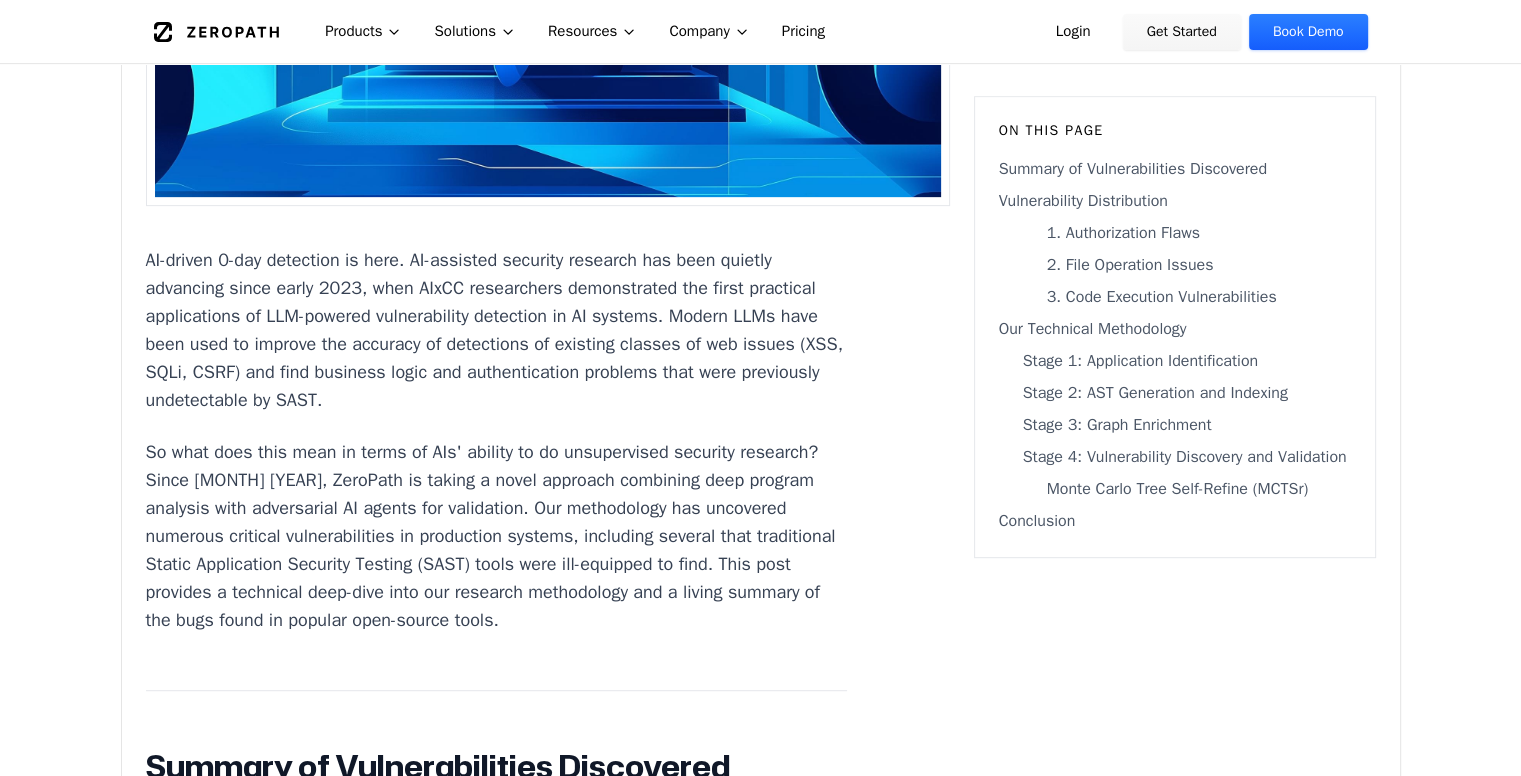 scroll, scrollTop: 912, scrollLeft: 0, axis: vertical 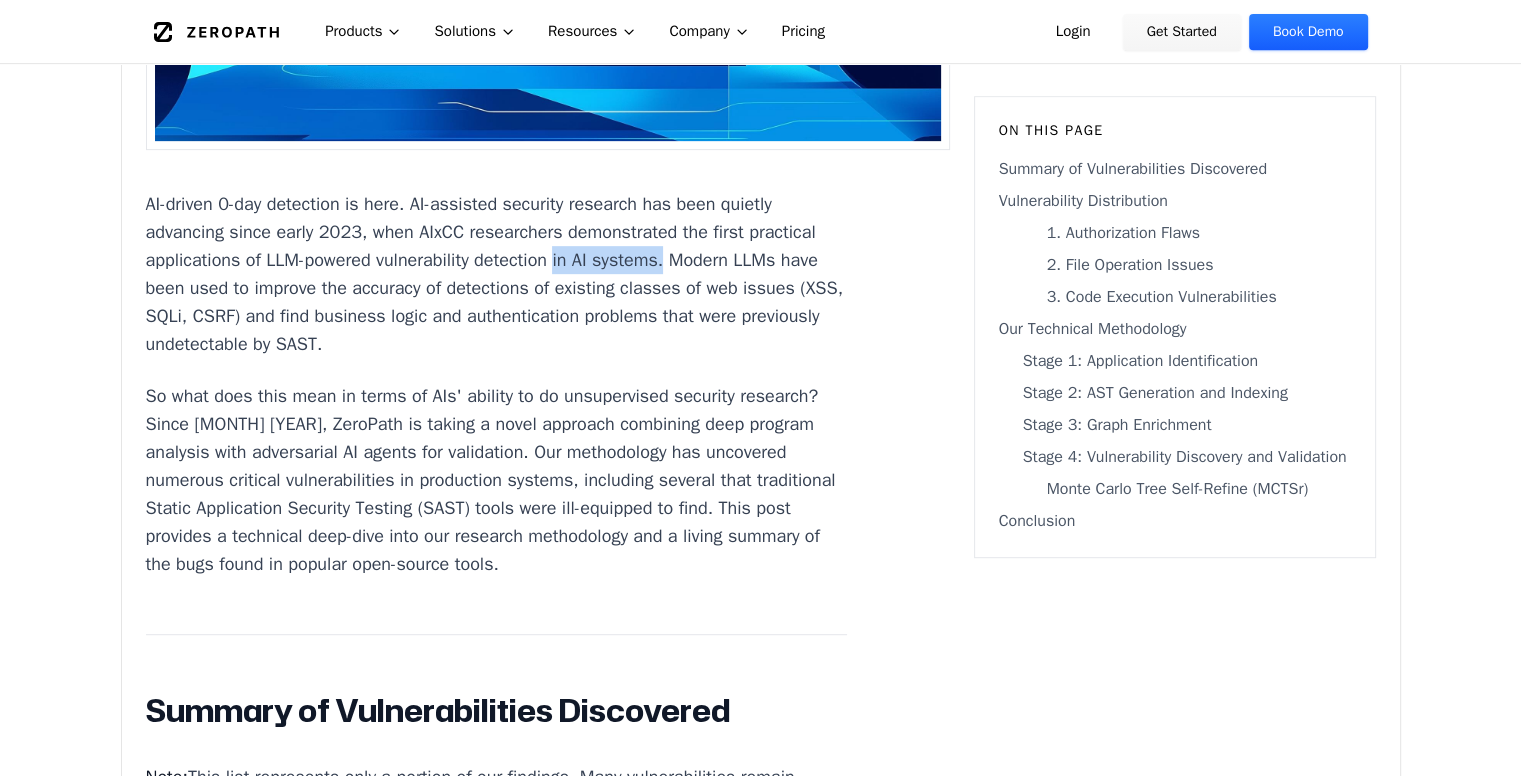 drag, startPoint x: 632, startPoint y: 260, endPoint x: 743, endPoint y: 265, distance: 111.11256 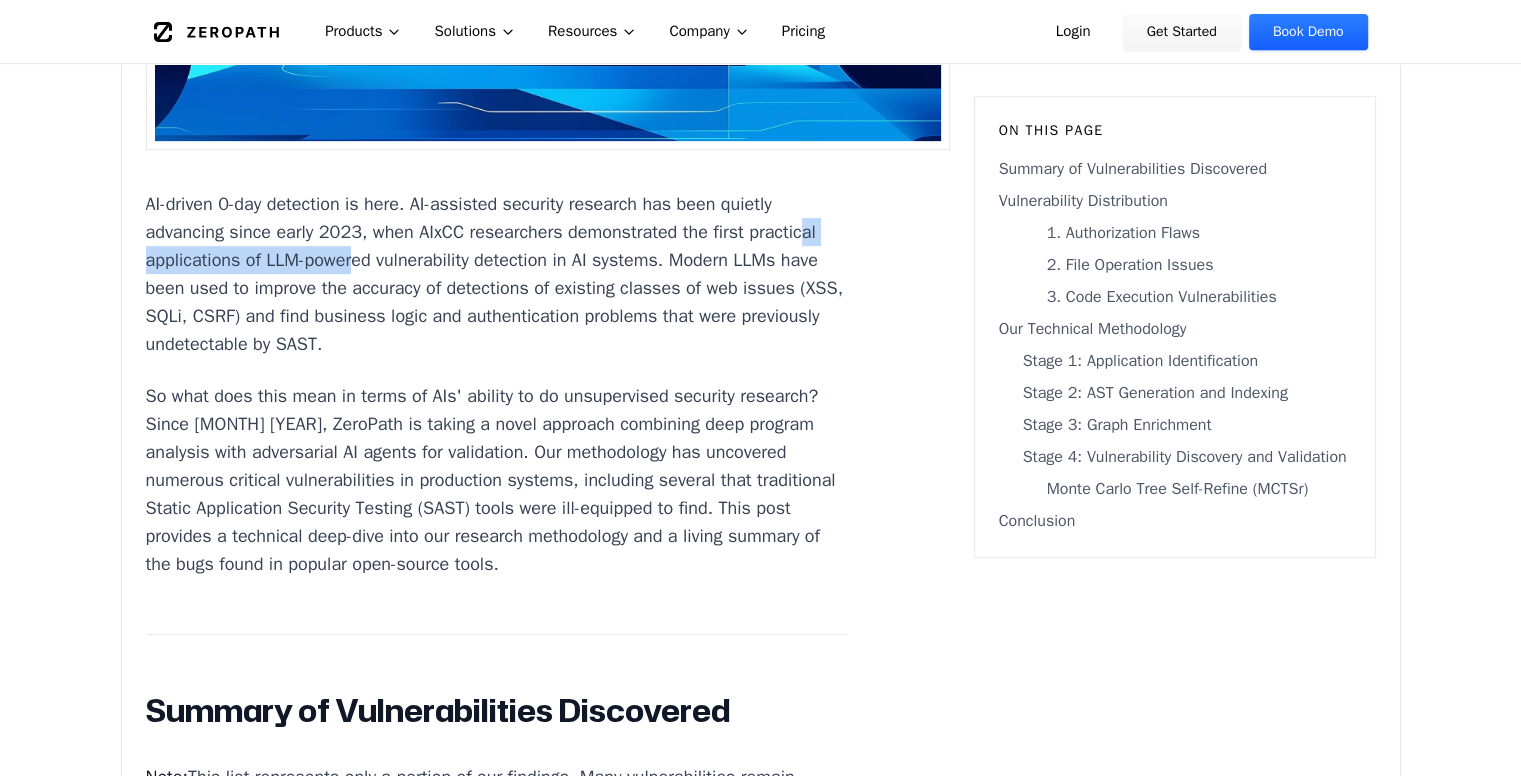 drag, startPoint x: 198, startPoint y: 259, endPoint x: 430, endPoint y: 257, distance: 232.00862 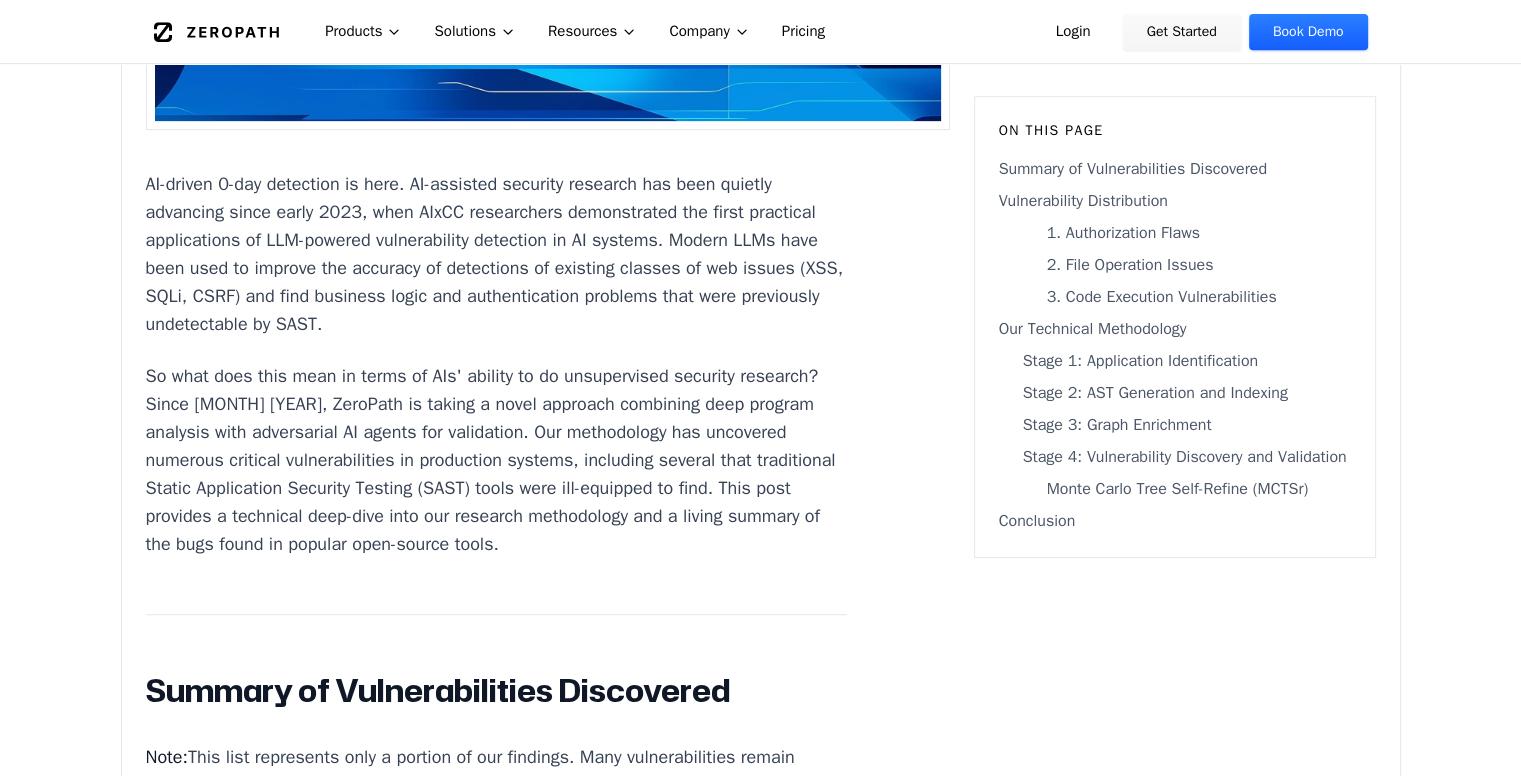 click on "AI-driven 0-day detection is here. AI-assisted security research has been quietly advancing since early 2023, when AIxCC researchers demonstrated the first practical applications of LLM-powered vulnerability detection in AI systems. Modern LLMs have been used to improve the accuracy of detections of existing classes of web issues (XSS, SQLi, CSRF) and find business logic and authentication problems that were previously undetectable by SAST." at bounding box center (497, 254) 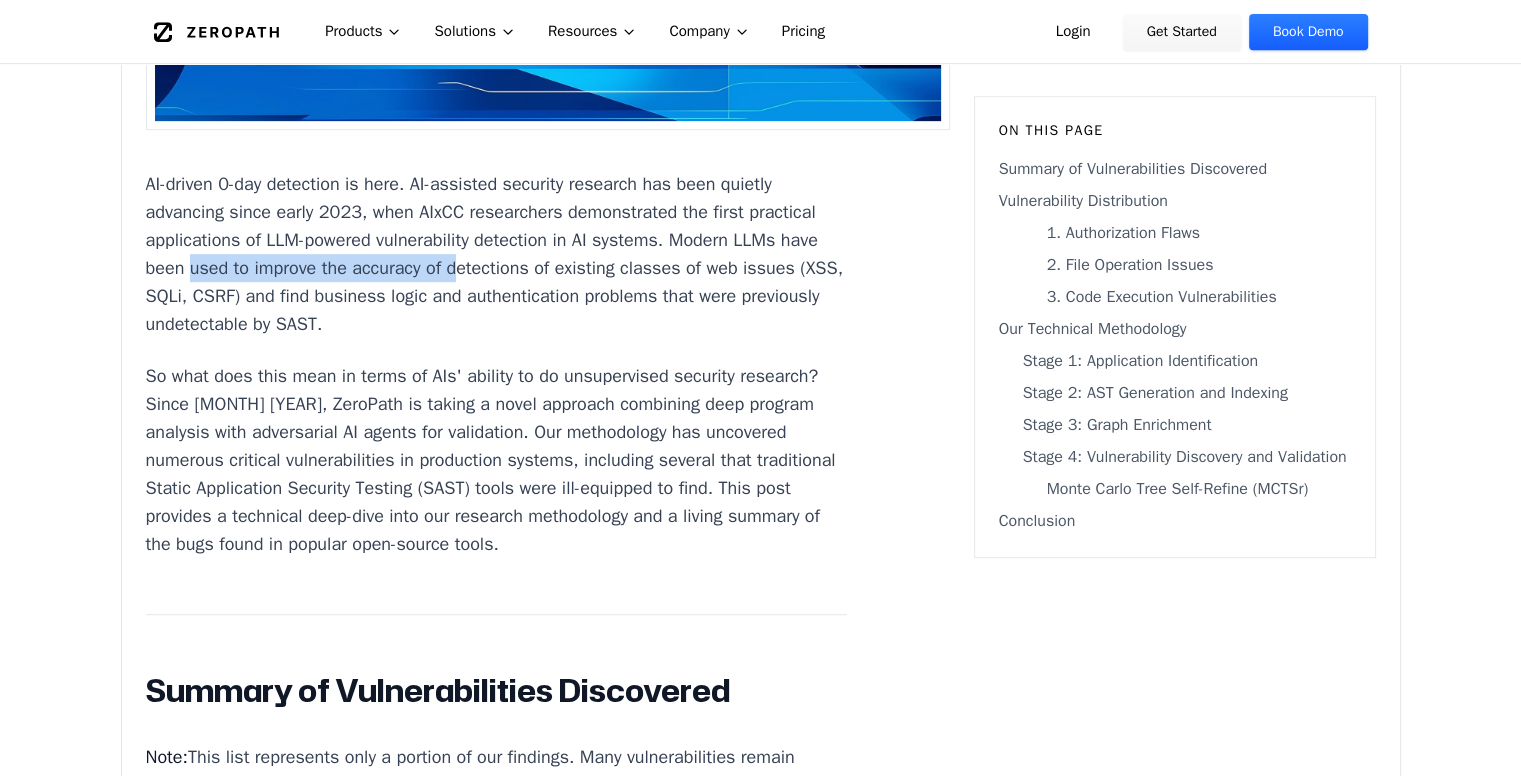 drag, startPoint x: 349, startPoint y: 273, endPoint x: 611, endPoint y: 273, distance: 262 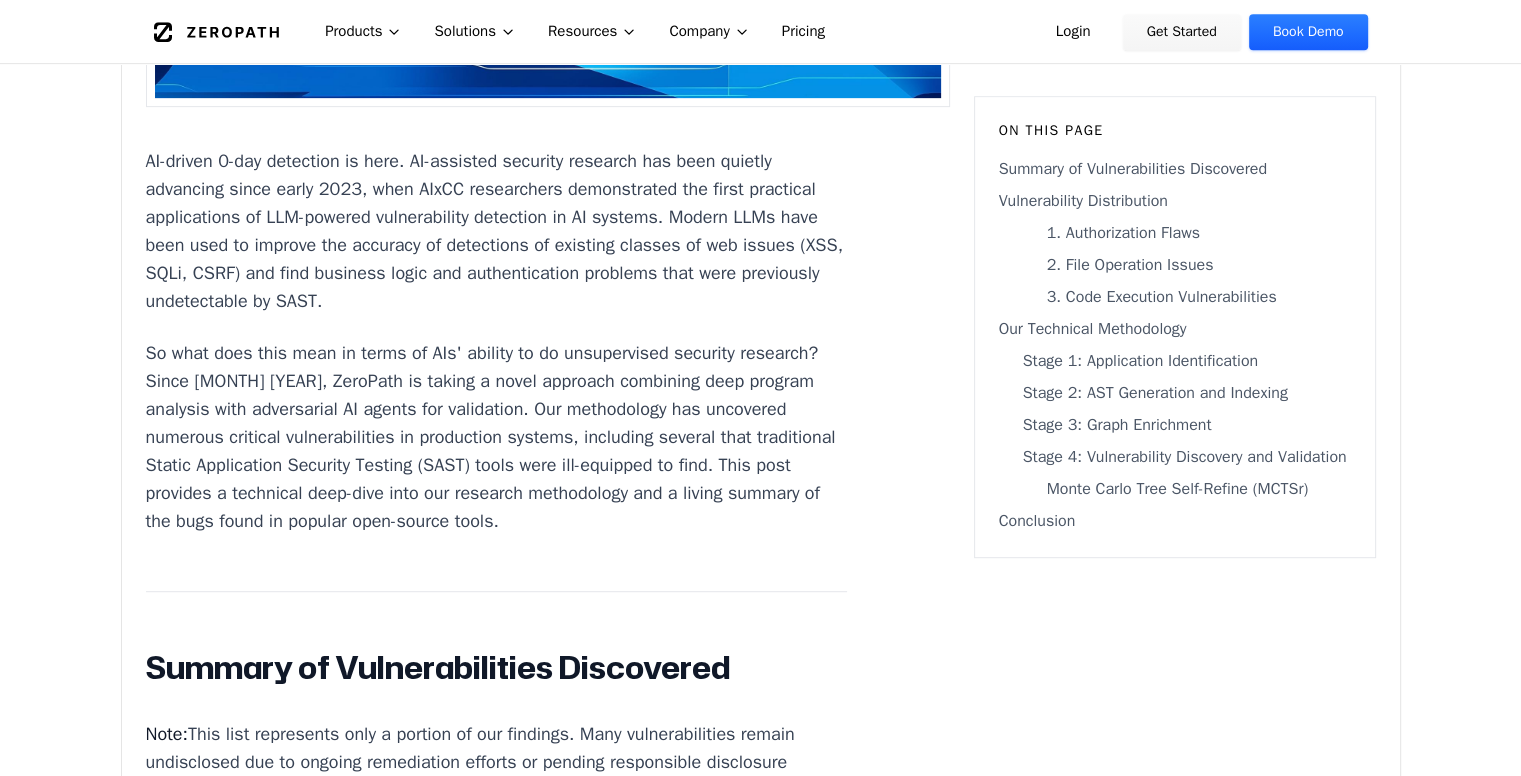 scroll, scrollTop: 958, scrollLeft: 0, axis: vertical 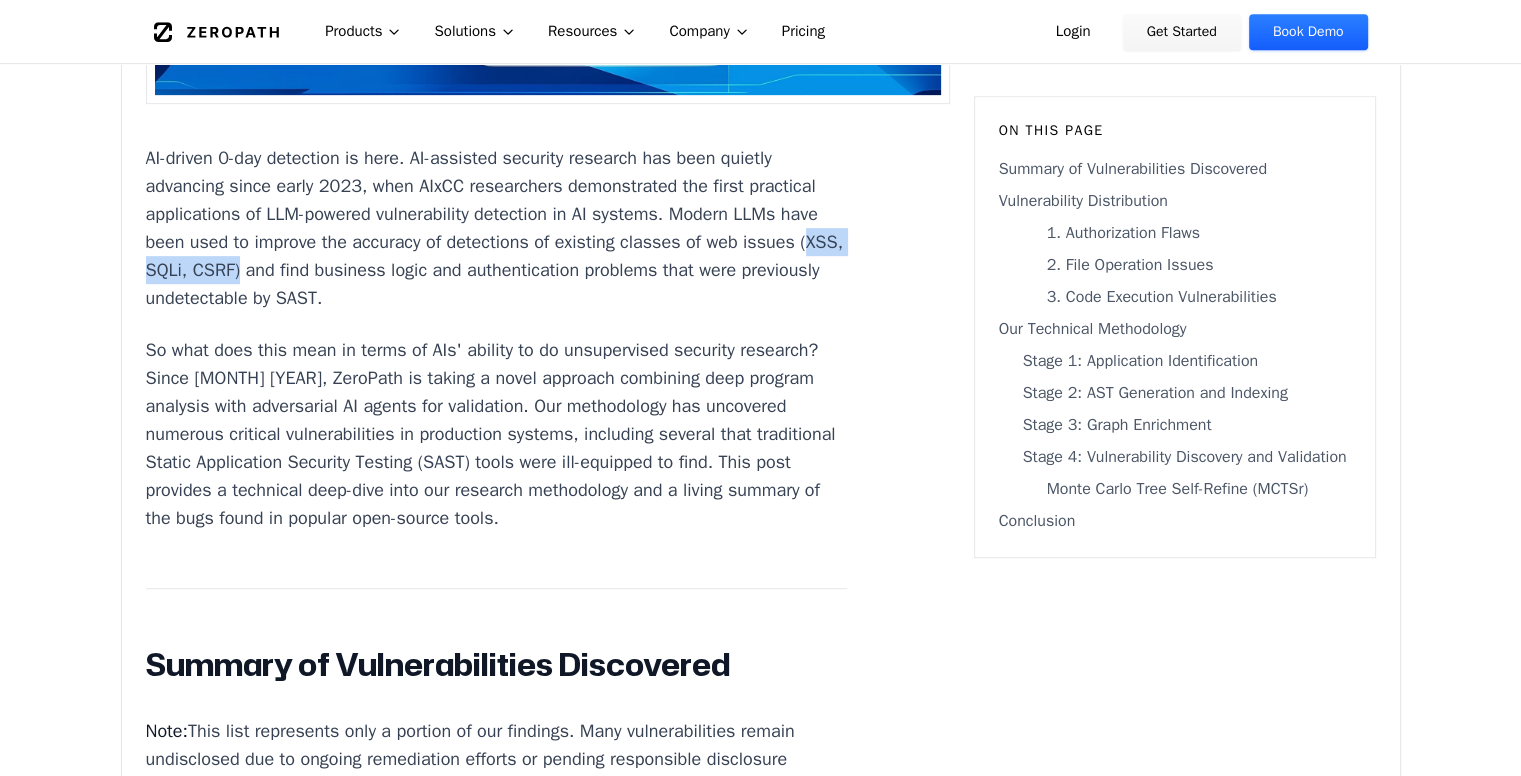 drag, startPoint x: 324, startPoint y: 268, endPoint x: 447, endPoint y: 267, distance: 123.00407 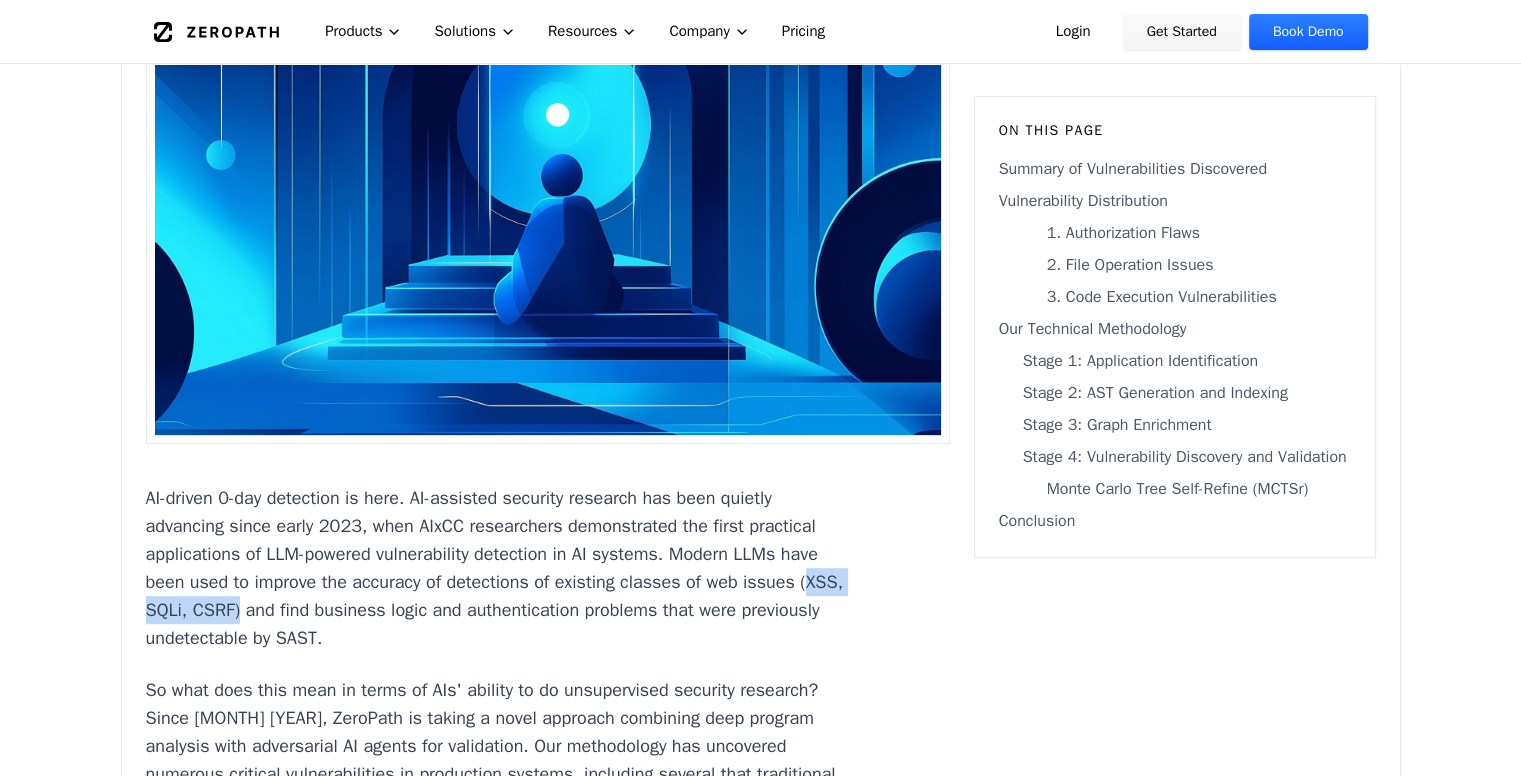 scroll, scrollTop: 0, scrollLeft: 0, axis: both 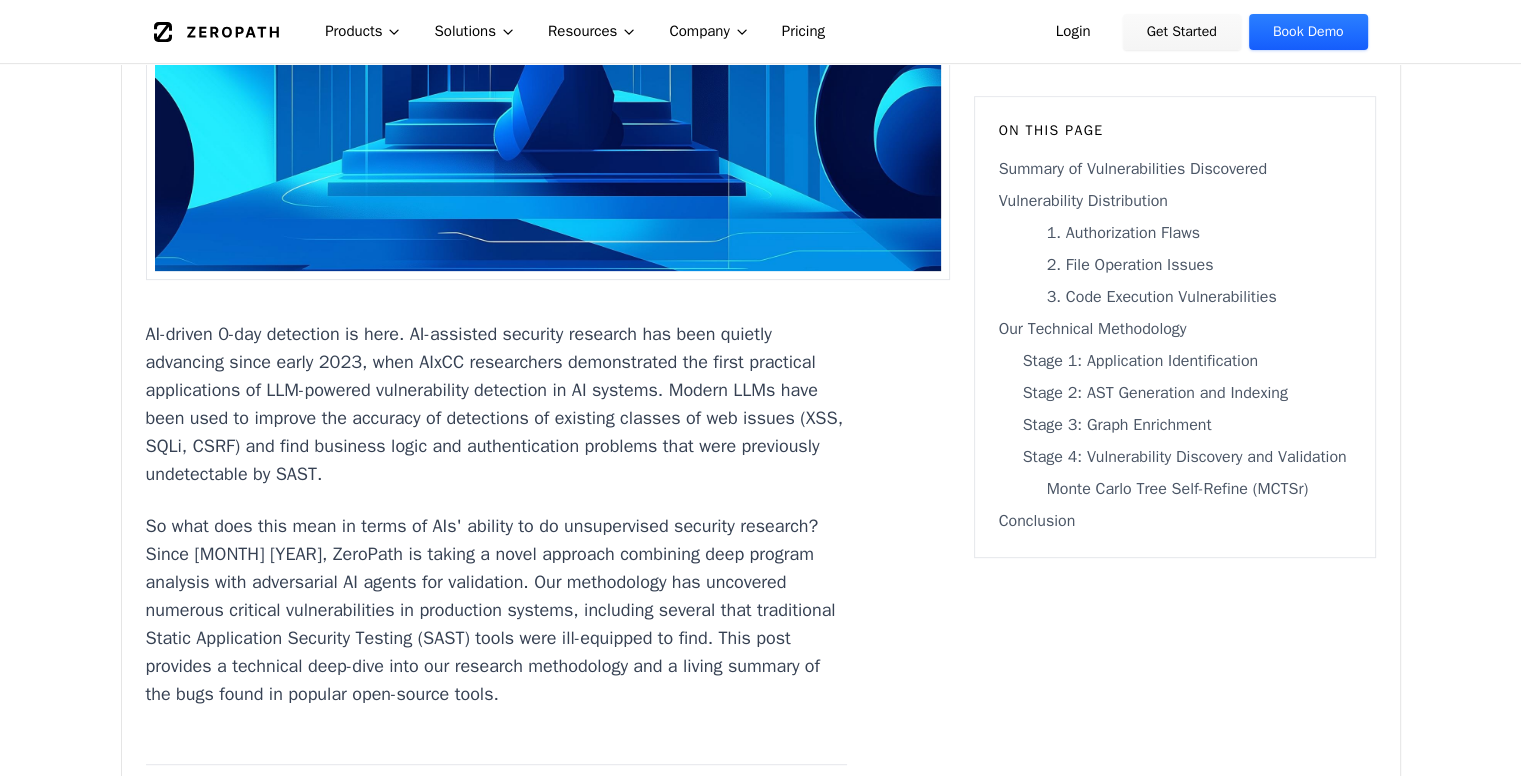 click on "So what does this mean in terms of AIs' ability to do unsupervised security research? Since [MONTH] [YEAR], ZeroPath is taking a novel approach combining deep program analysis with adversarial AI agents for validation. Our methodology has uncovered numerous critical vulnerabilities in production systems, including several that traditional Static Application Security Testing (SAST) tools were ill-equipped to find. This post provides a technical deep-dive into our research methodology and a living summary of the bugs found in popular open-source tools." at bounding box center [497, 610] 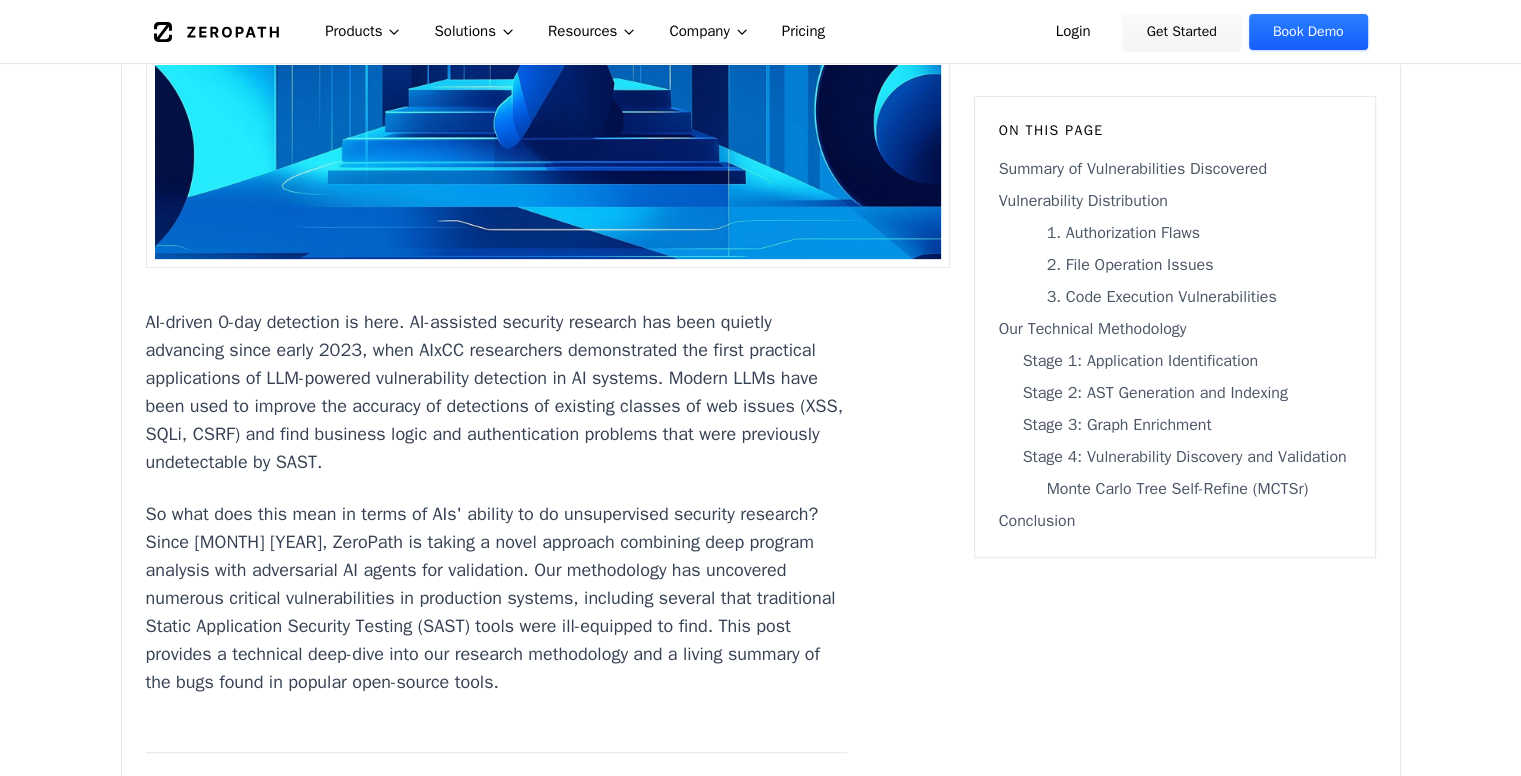 scroll, scrollTop: 942, scrollLeft: 0, axis: vertical 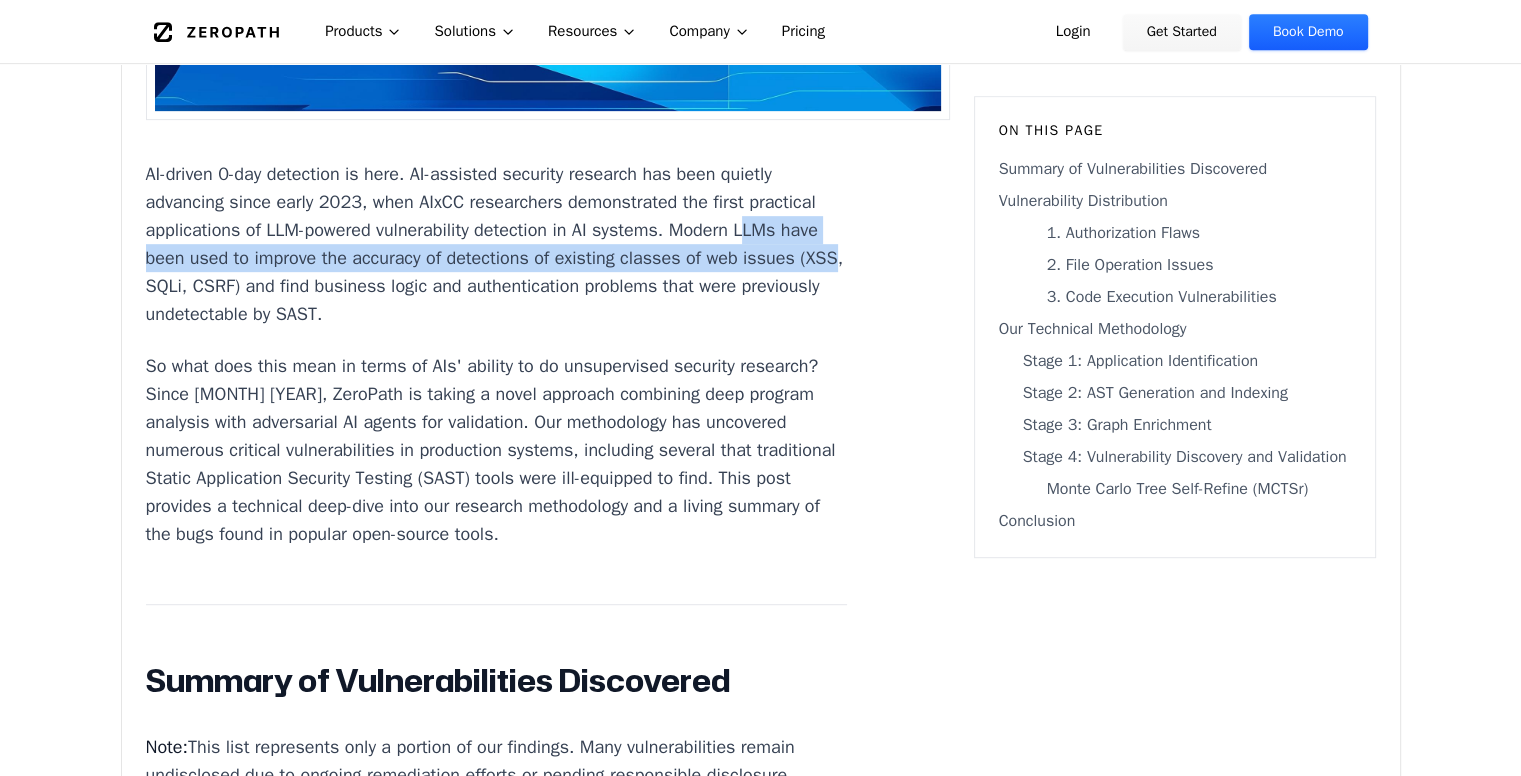 drag, startPoint x: 222, startPoint y: 261, endPoint x: 351, endPoint y: 277, distance: 129.98846 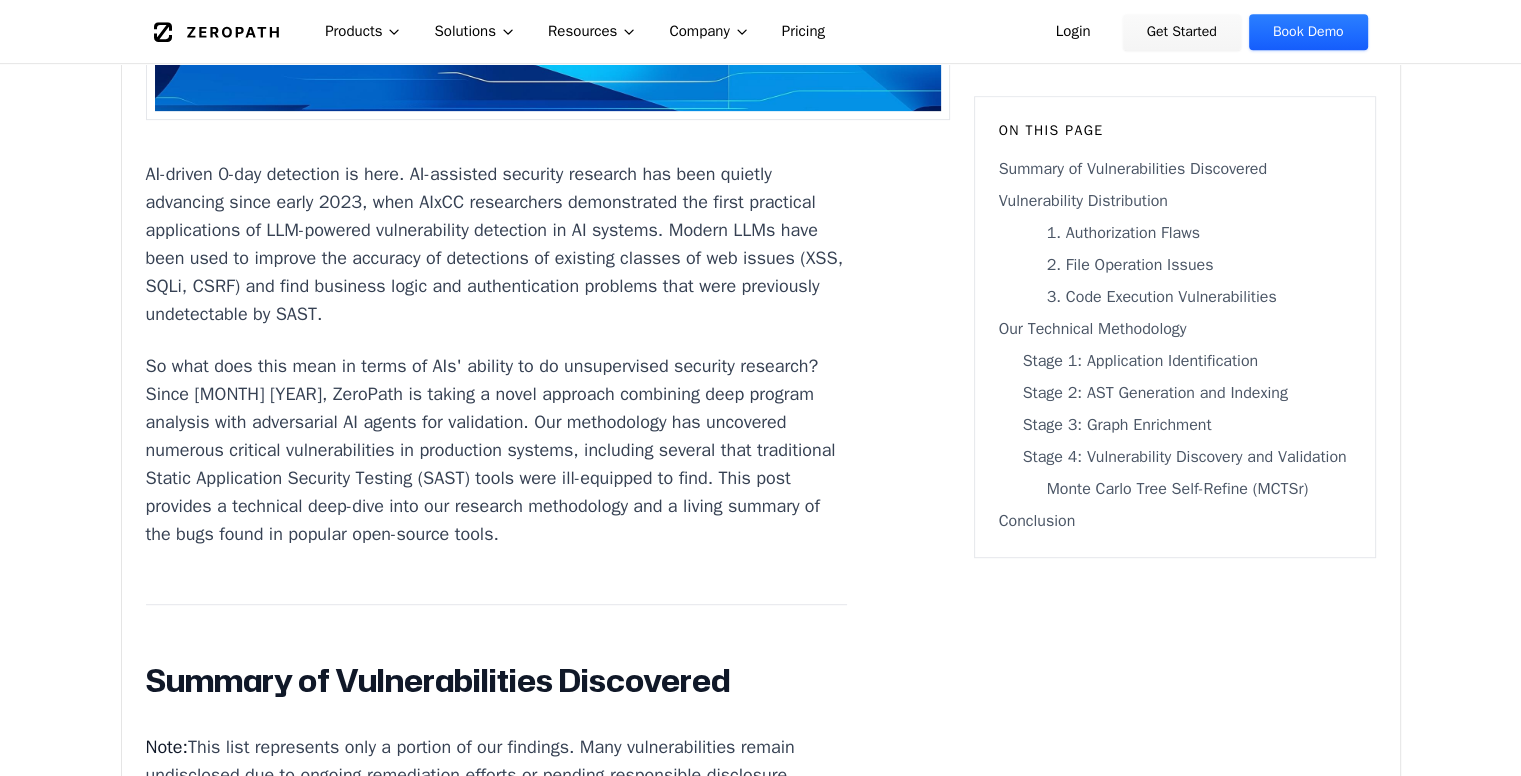 click on "AI-driven 0-day detection is here. AI-assisted security research has been quietly advancing since early 2023, when AIxCC researchers demonstrated the first practical applications of LLM-powered vulnerability detection in AI systems. Modern LLMs have been used to improve the accuracy of detections of existing classes of web issues (XSS, SQLi, CSRF) and find business logic and authentication problems that were previously undetectable by SAST." at bounding box center (497, 244) 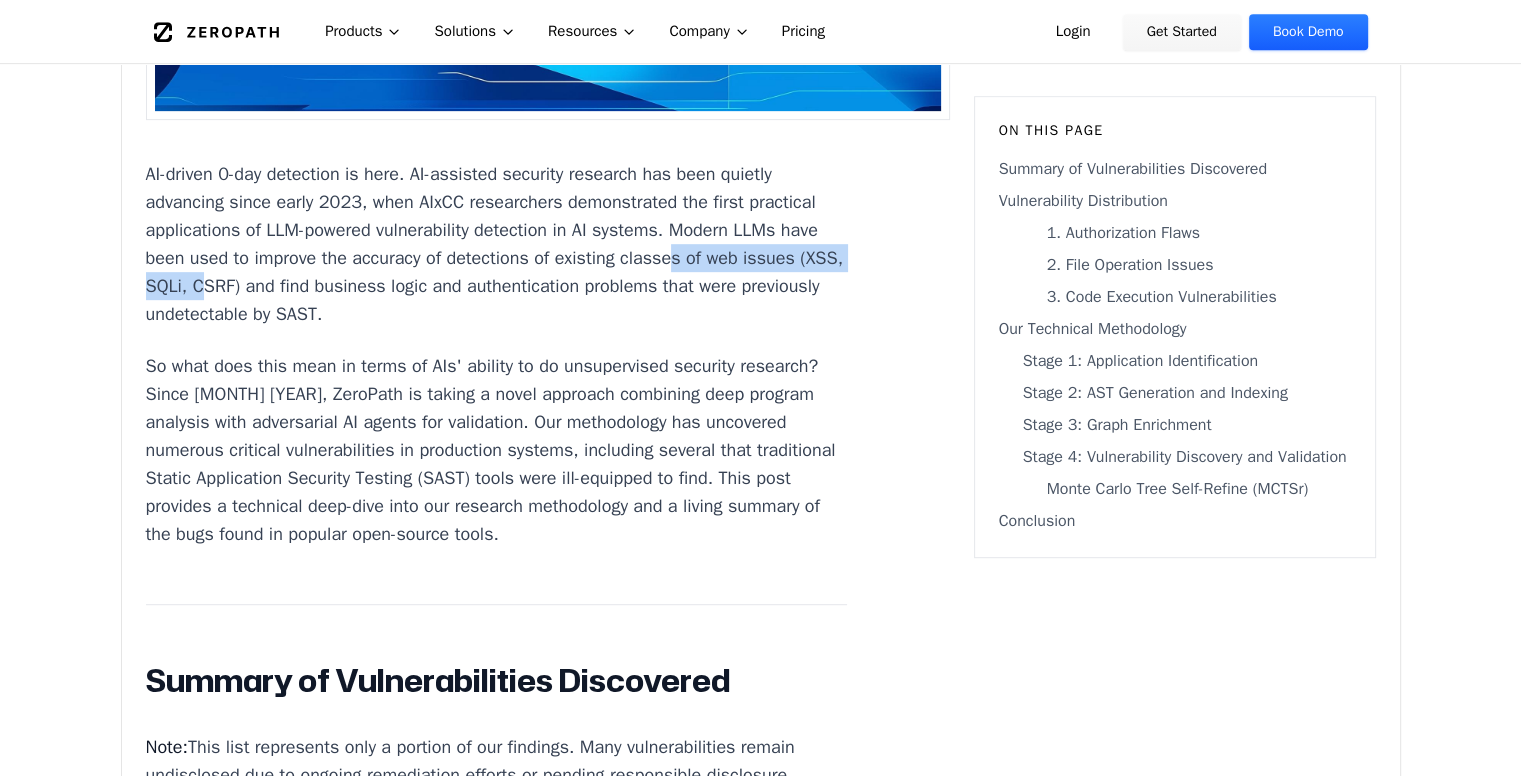 drag, startPoint x: 190, startPoint y: 289, endPoint x: 412, endPoint y: 275, distance: 222.44101 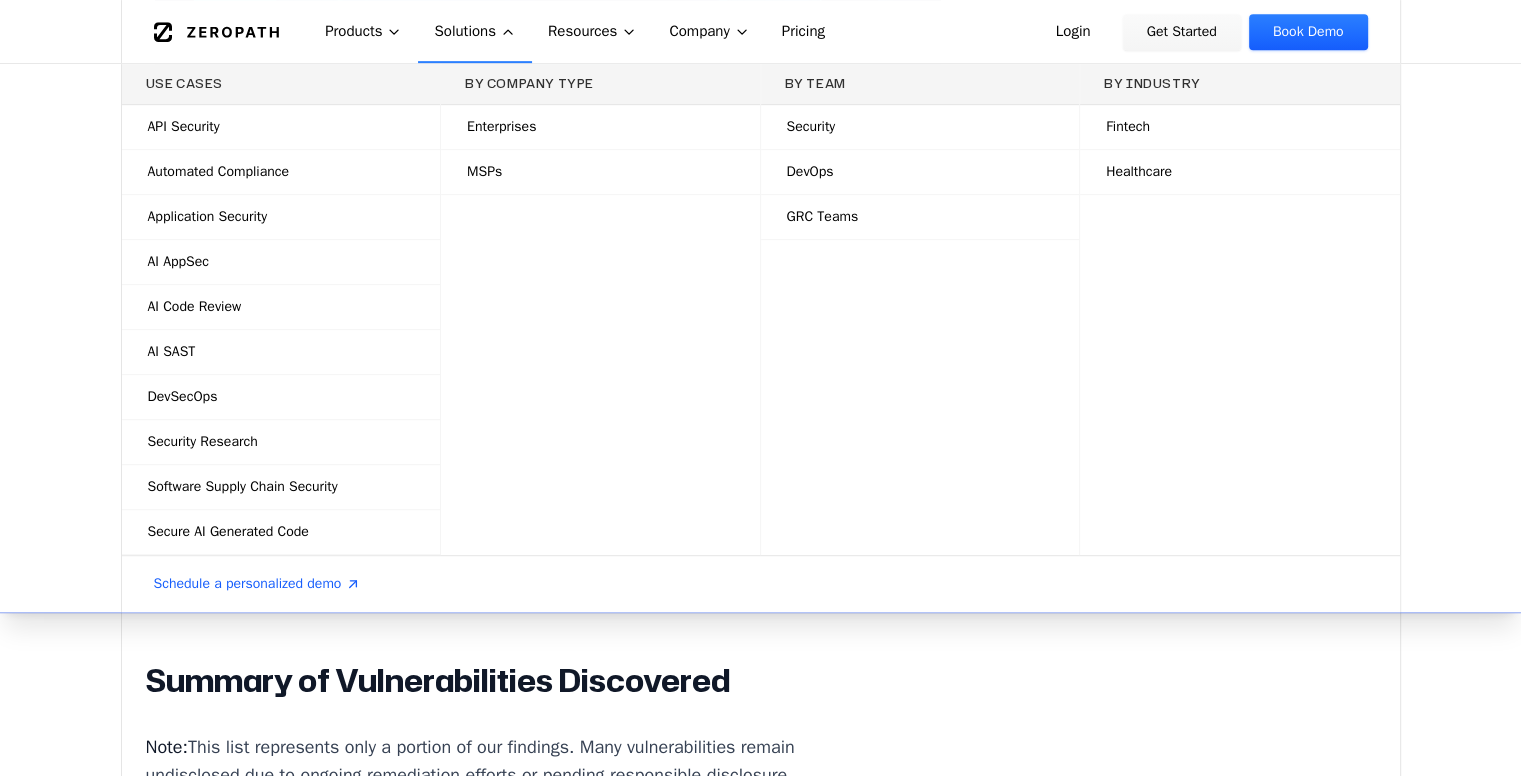 scroll, scrollTop: 955, scrollLeft: 0, axis: vertical 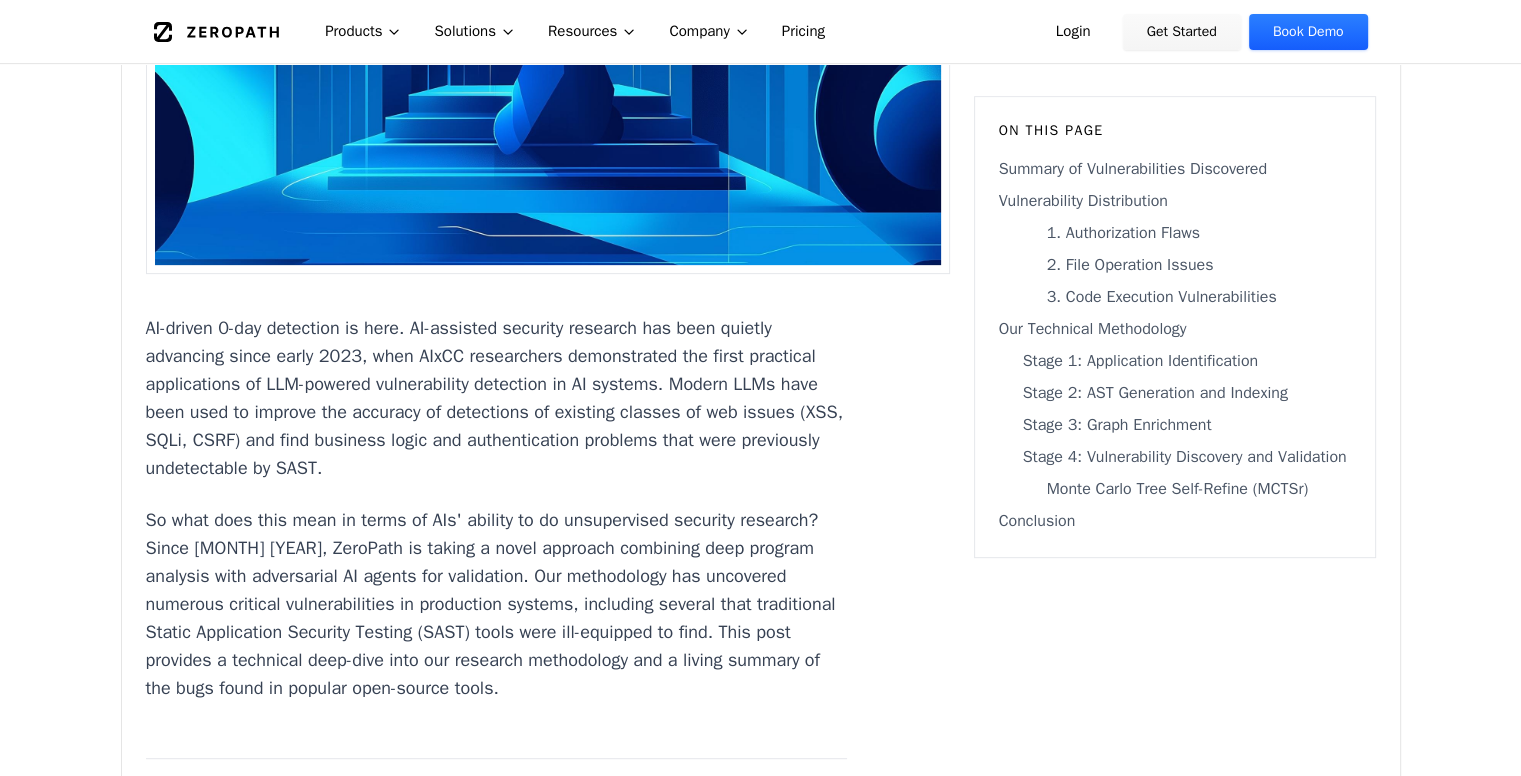click on "AI-driven 0-day detection is here. AI-assisted security research has been quietly advancing since early [YEAR], when AIxCC researchers demonstrated the first practical applications of LLM-powered vulnerability detection in AI systems. Modern LLMs have been used to improve the accuracy of detections of existing classes of web issues (XSS, SQLi, CSRF) and find business logic and authentication problems that were previously undetectable by SAST.
So what does this mean in terms of AIs' ability to do unsupervised security research? Since [MONTH] [YEAR], ZeroPath is taking a novel approach combining deep program analysis with adversarial AI agents for validation. Our methodology has uncovered numerous critical vulnerabilities in production systems, including several that traditional Static Application Security Testing (SAST) tools were ill-equipped to find. This post provides a technical deep-dive into our research methodology and a living summary of the bugs found in popular open-source tools.
Note: CVE/Reference" at bounding box center [497, 6708] 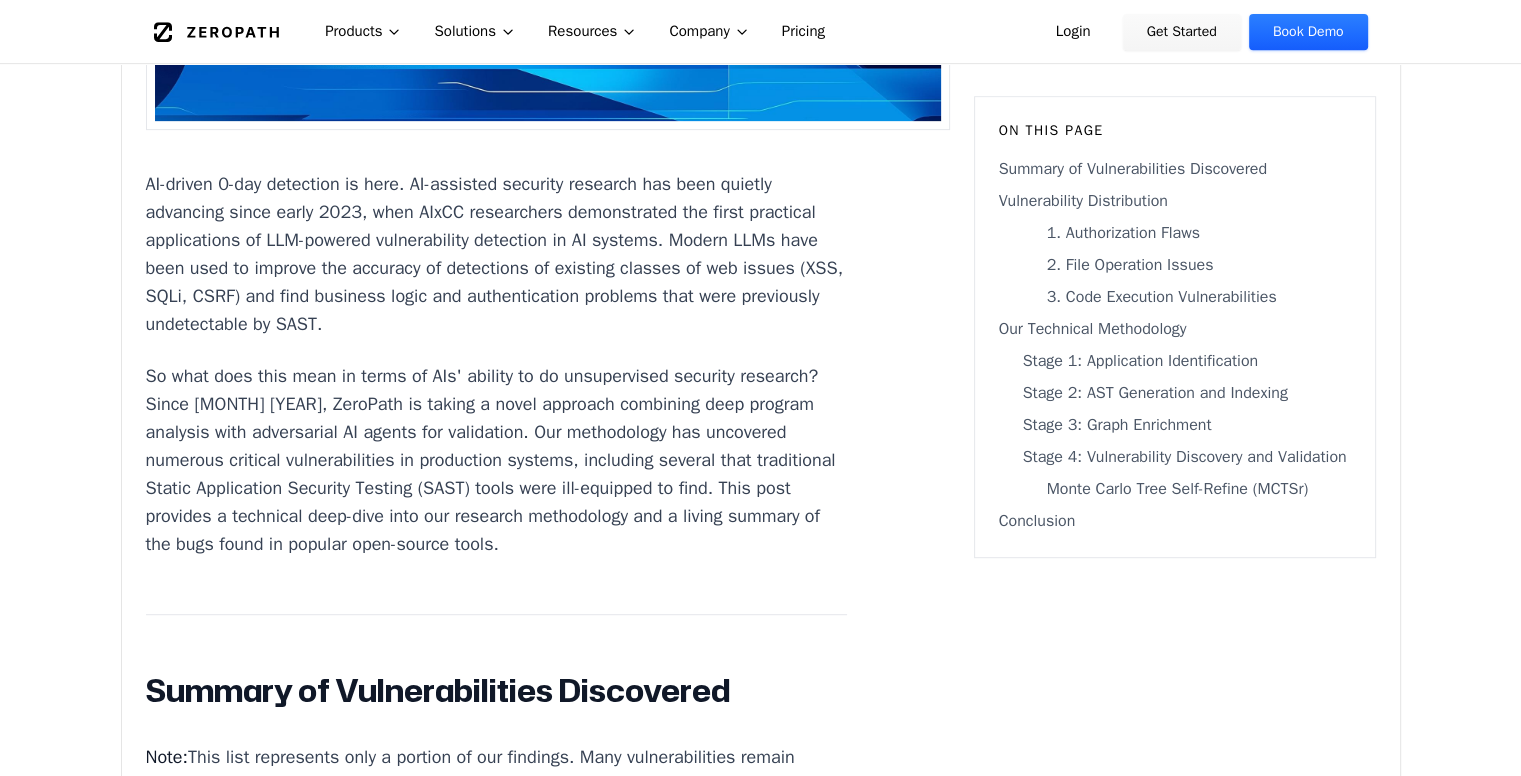 scroll, scrollTop: 935, scrollLeft: 0, axis: vertical 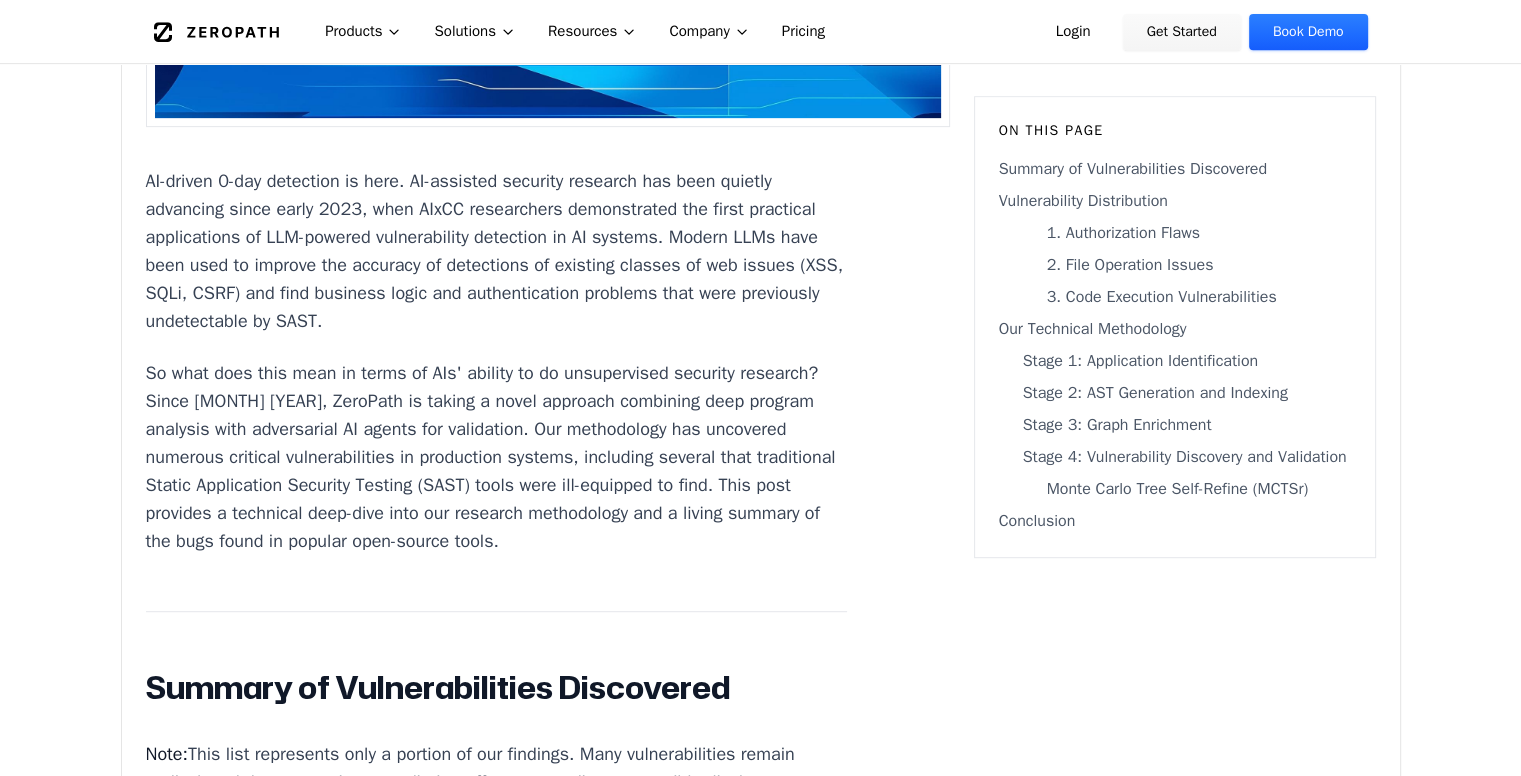 click on "AI-driven 0-day detection is here. AI-assisted security research has been quietly advancing since early 2023, when AIxCC researchers demonstrated the first practical applications of LLM-powered vulnerability detection in AI systems. Modern LLMs have been used to improve the accuracy of detections of existing classes of web issues (XSS, SQLi, CSRF) and find business logic and authentication problems that were previously undetectable by SAST." at bounding box center [497, 251] 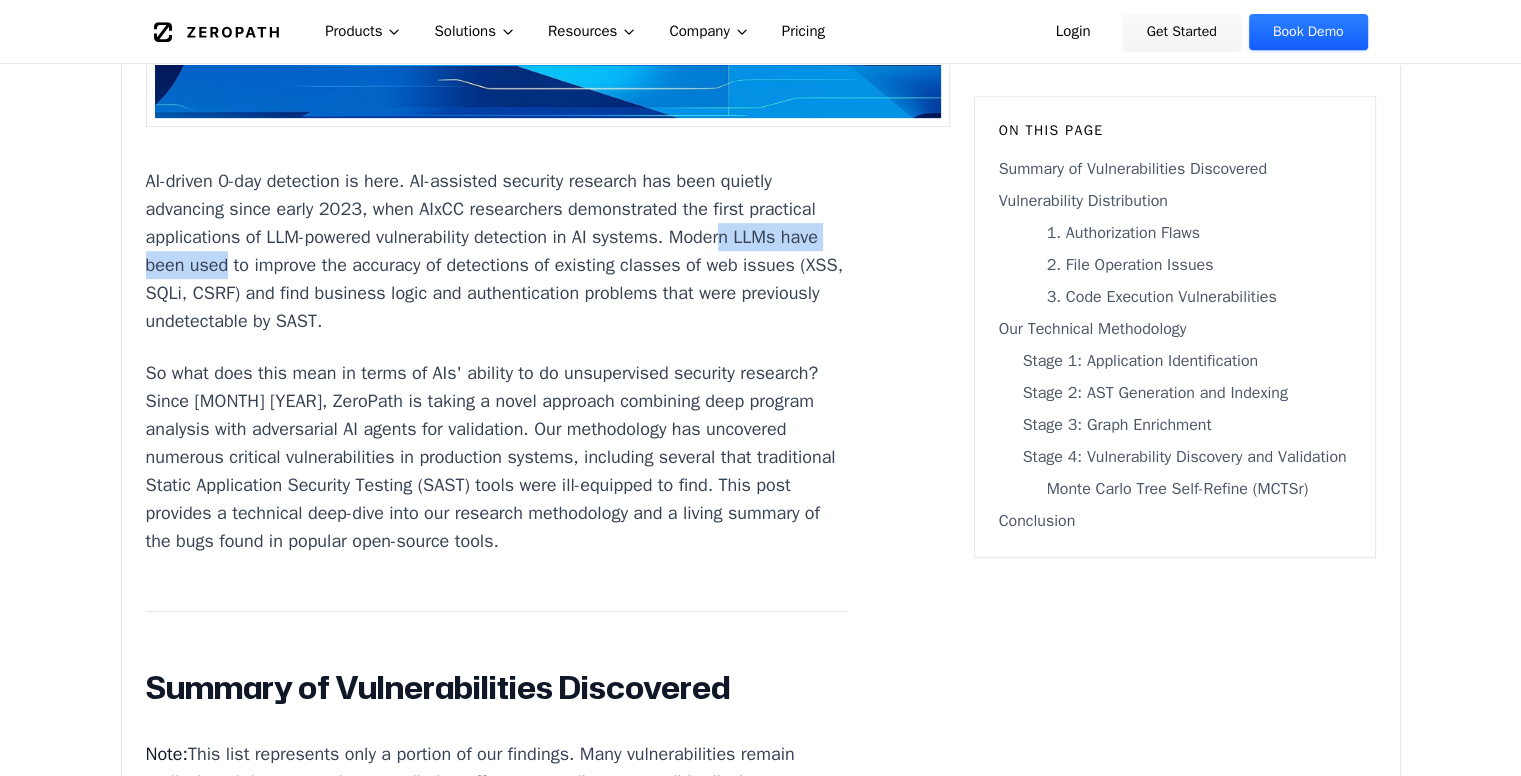 drag, startPoint x: 200, startPoint y: 274, endPoint x: 382, endPoint y: 270, distance: 182.04395 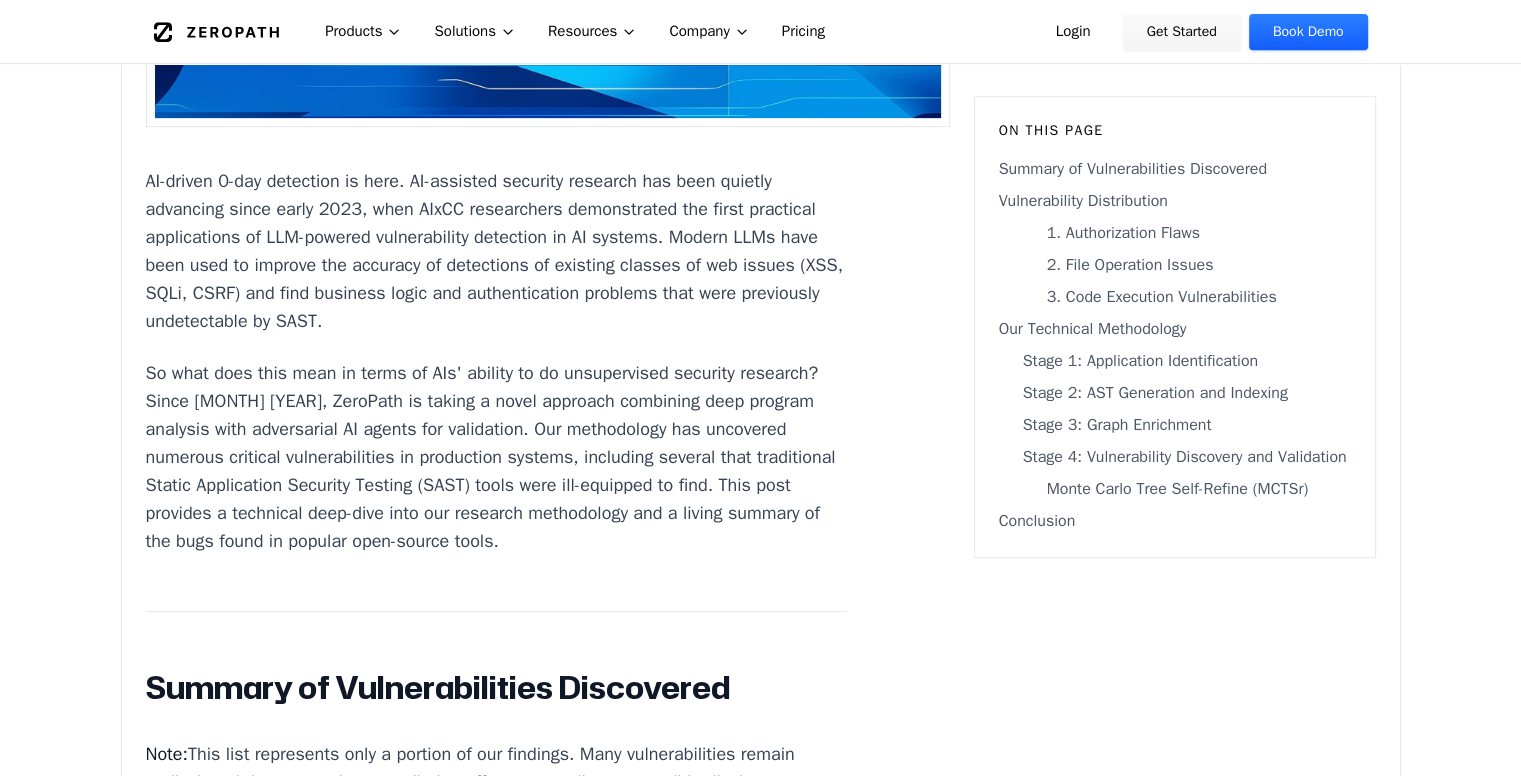 click on "AI-driven 0-day detection is here. AI-assisted security research has been quietly advancing since early 2023, when AIxCC researchers demonstrated the first practical applications of LLM-powered vulnerability detection in AI systems. Modern LLMs have been used to improve the accuracy of detections of existing classes of web issues (XSS, SQLi, CSRF) and find business logic and authentication problems that were previously undetectable by SAST." at bounding box center (497, 251) 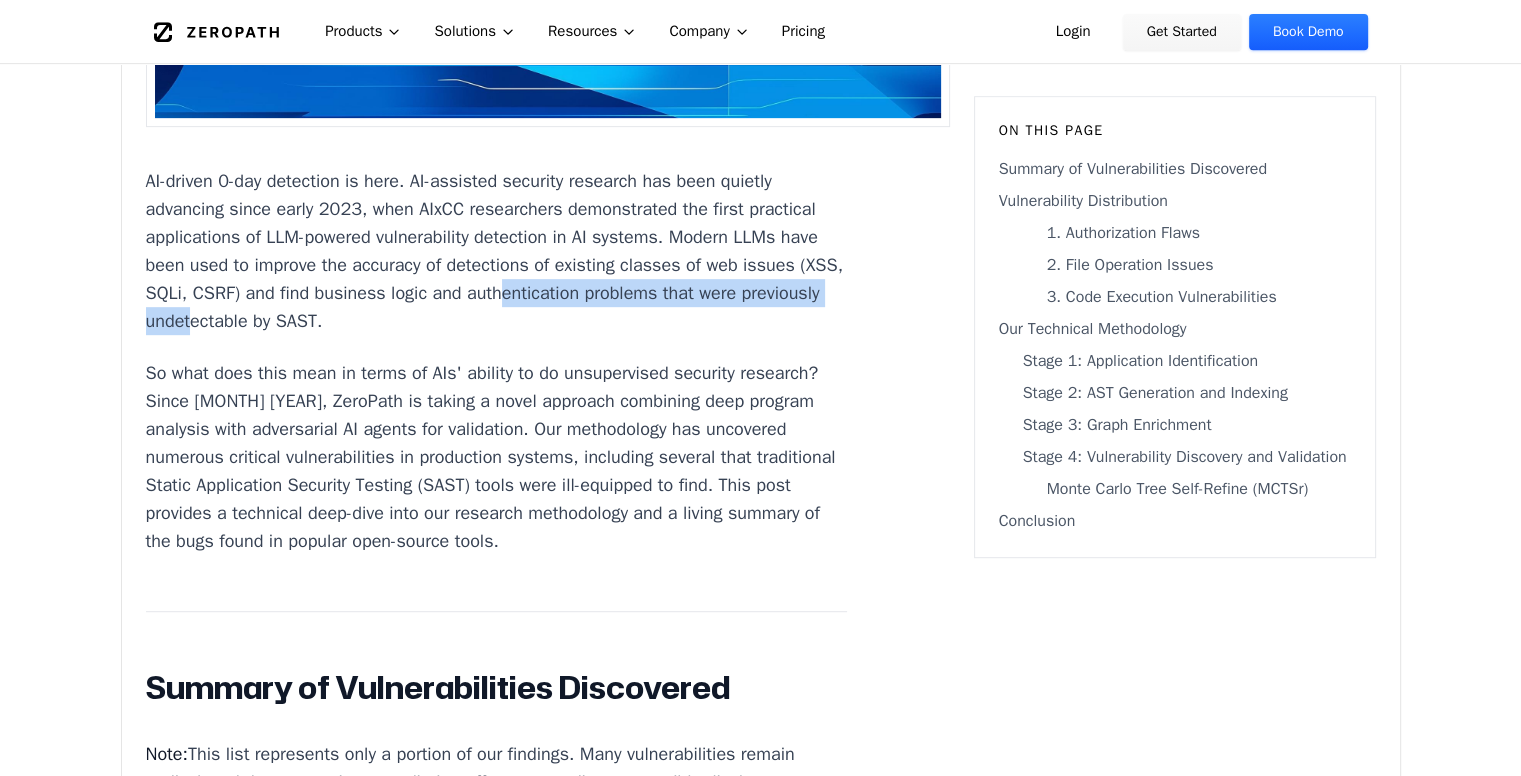 drag, startPoint x: 176, startPoint y: 333, endPoint x: 563, endPoint y: 313, distance: 387.51645 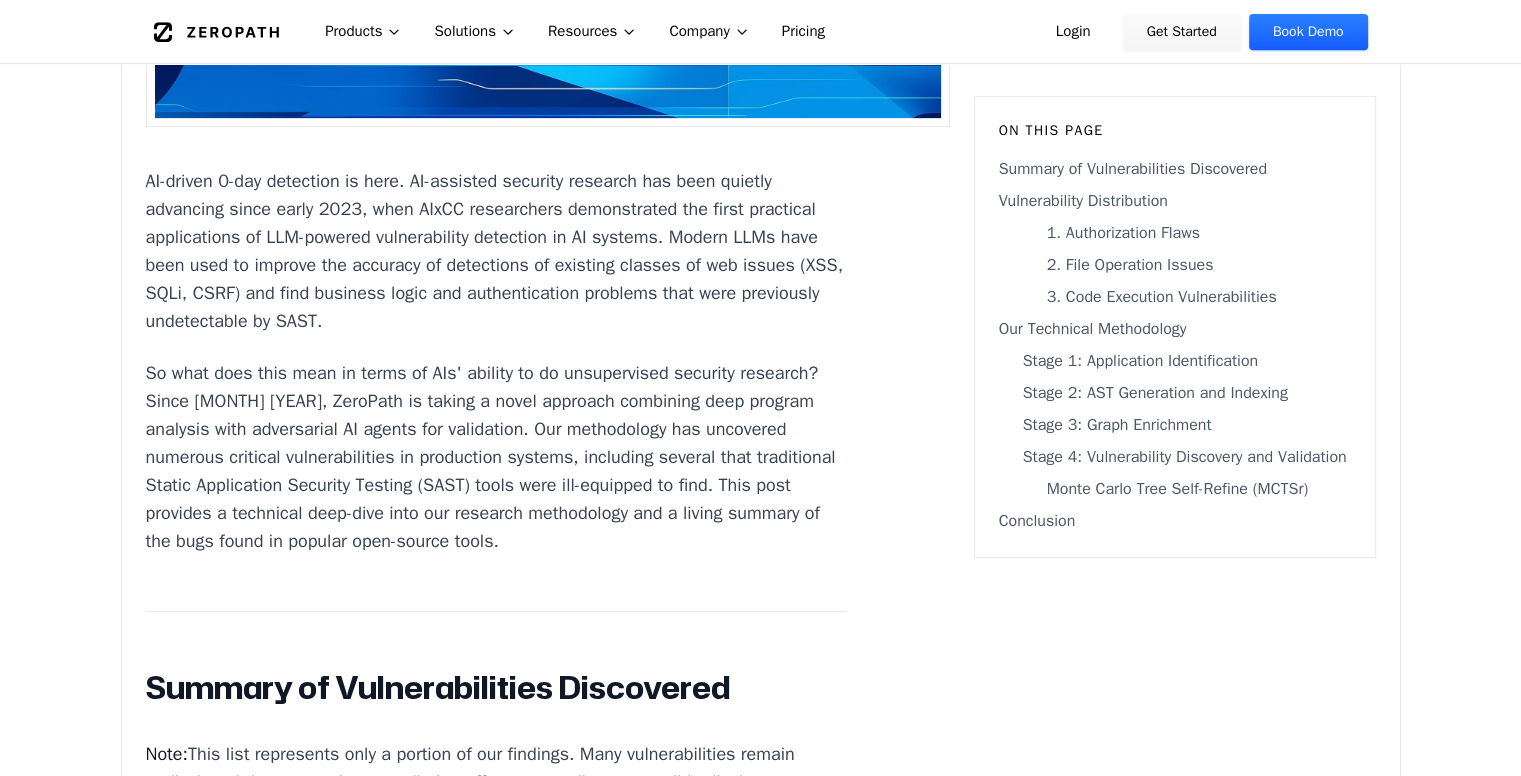 click on "AI-driven 0-day detection is here. AI-assisted security research has been quietly advancing since early 2023, when AIxCC researchers demonstrated the first practical applications of LLM-powered vulnerability detection in AI systems. Modern LLMs have been used to improve the accuracy of detections of existing classes of web issues (XSS, SQLi, CSRF) and find business logic and authentication problems that were previously undetectable by SAST." at bounding box center (497, 251) 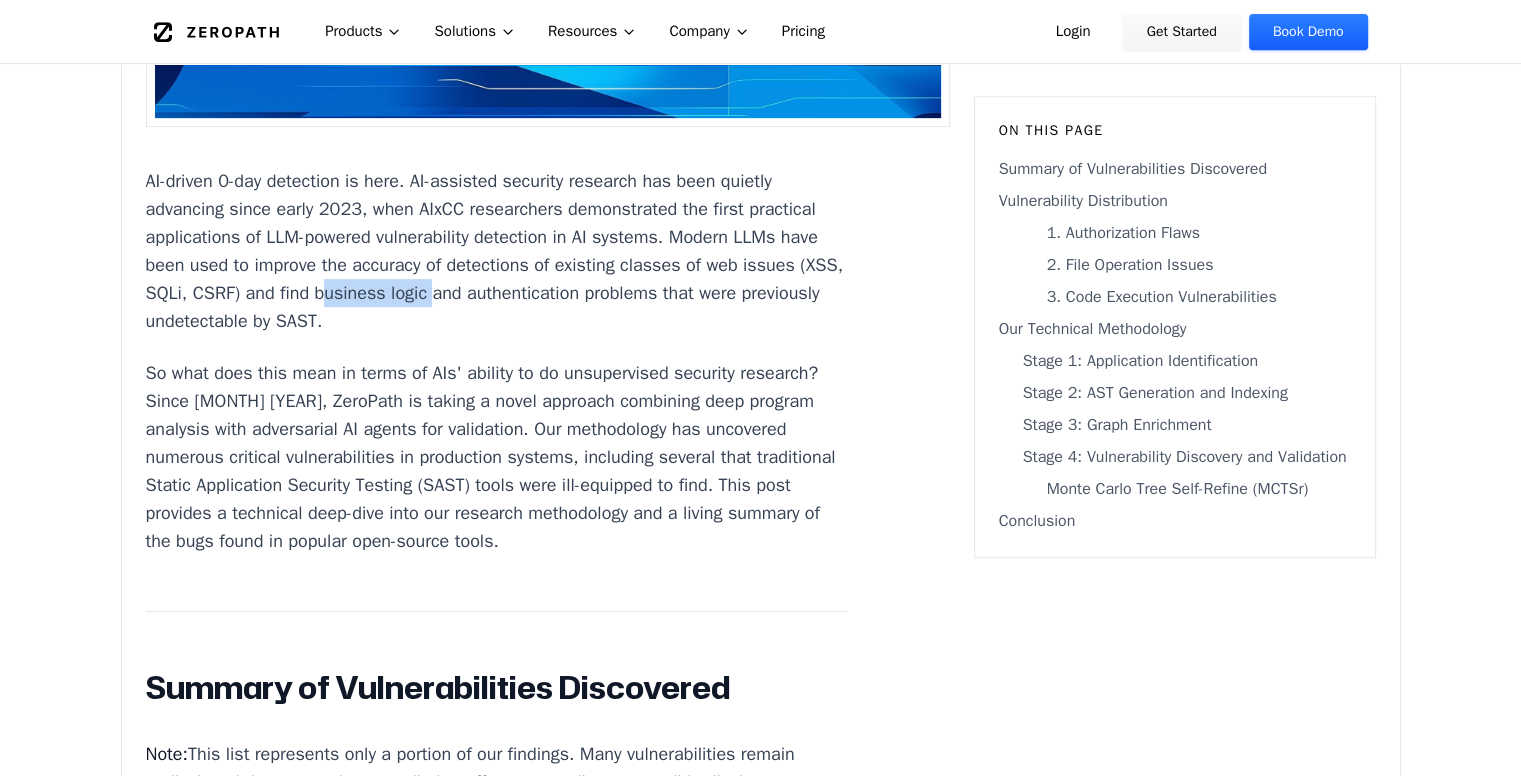 drag, startPoint x: 536, startPoint y: 287, endPoint x: 641, endPoint y: 296, distance: 105.38501 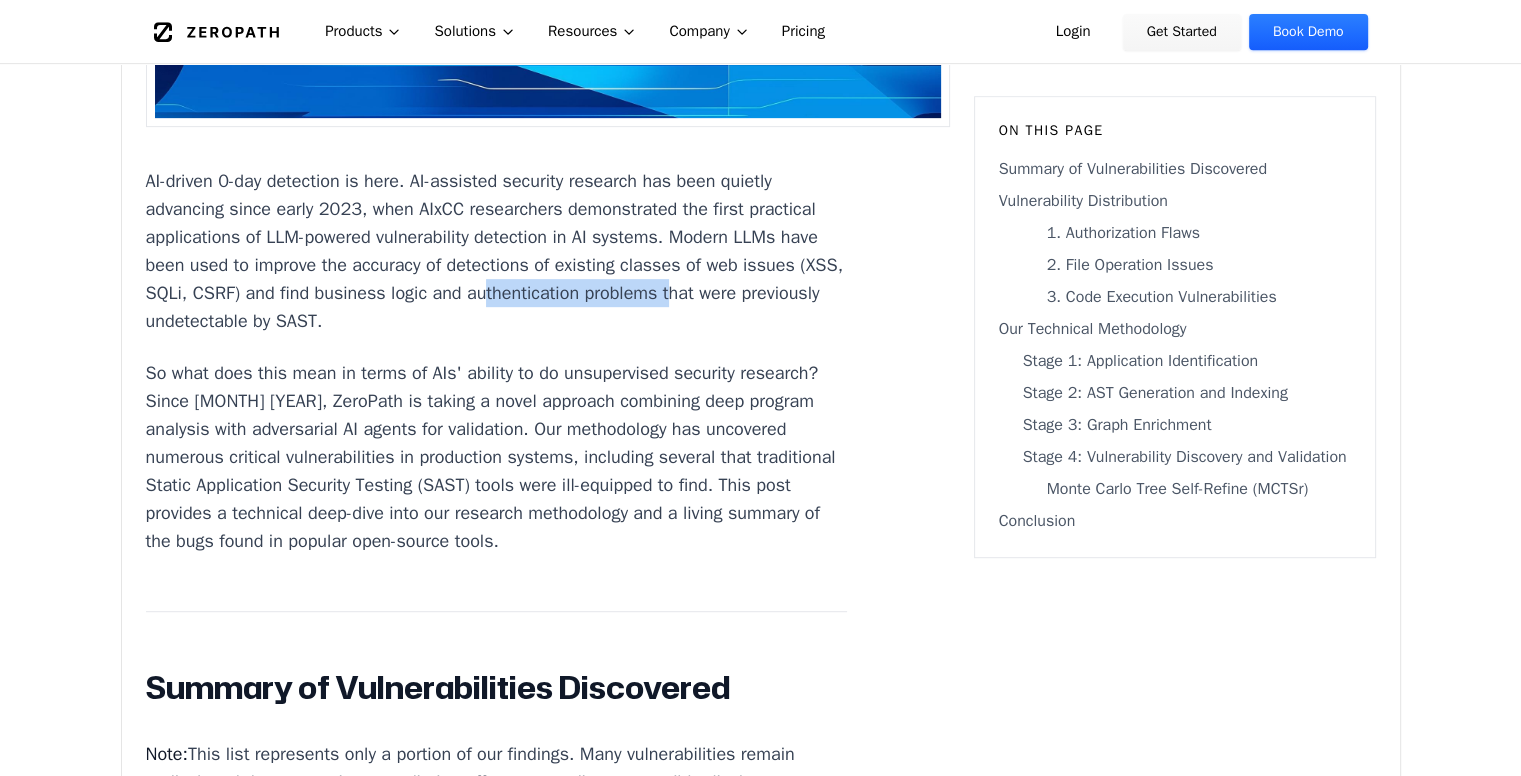 drag, startPoint x: 161, startPoint y: 329, endPoint x: 348, endPoint y: 327, distance: 187.0107 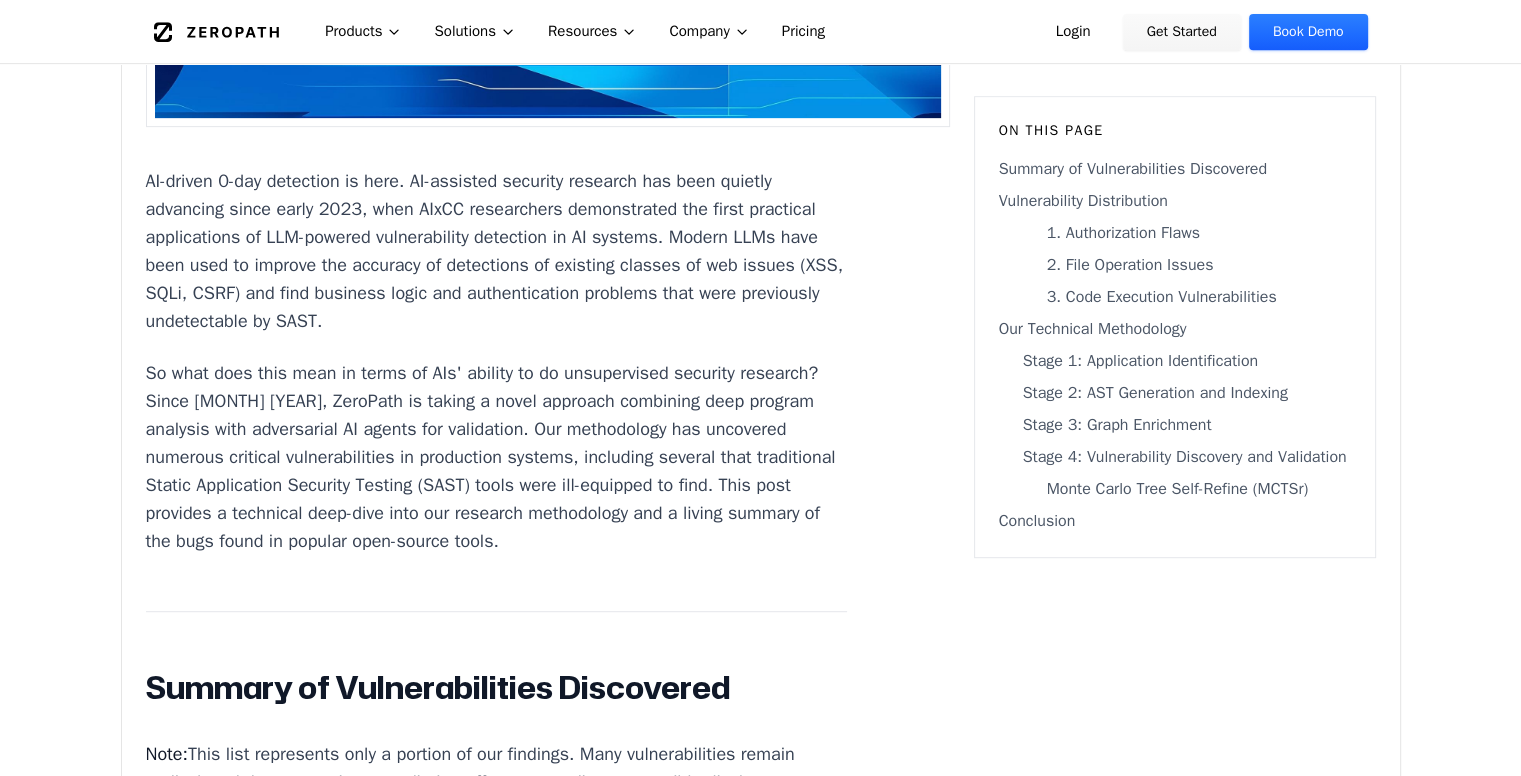 click on "AI-driven 0-day detection is here. AI-assisted security research has been quietly advancing since early 2023, when AIxCC researchers demonstrated the first practical applications of LLM-powered vulnerability detection in AI systems. Modern LLMs have been used to improve the accuracy of detections of existing classes of web issues (XSS, SQLi, CSRF) and find business logic and authentication problems that were previously undetectable by SAST." at bounding box center [497, 251] 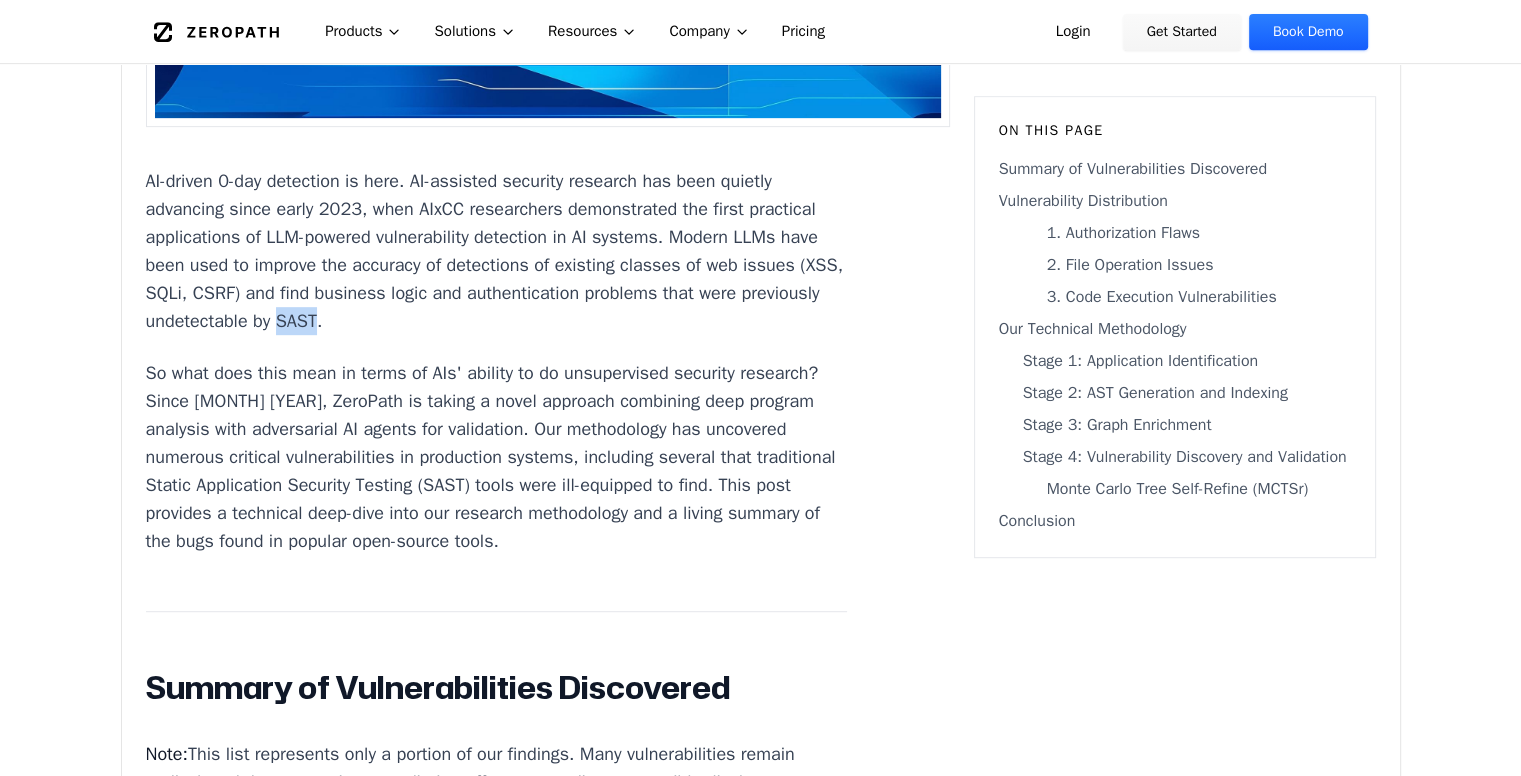 drag, startPoint x: 642, startPoint y: 325, endPoint x: 684, endPoint y: 325, distance: 42 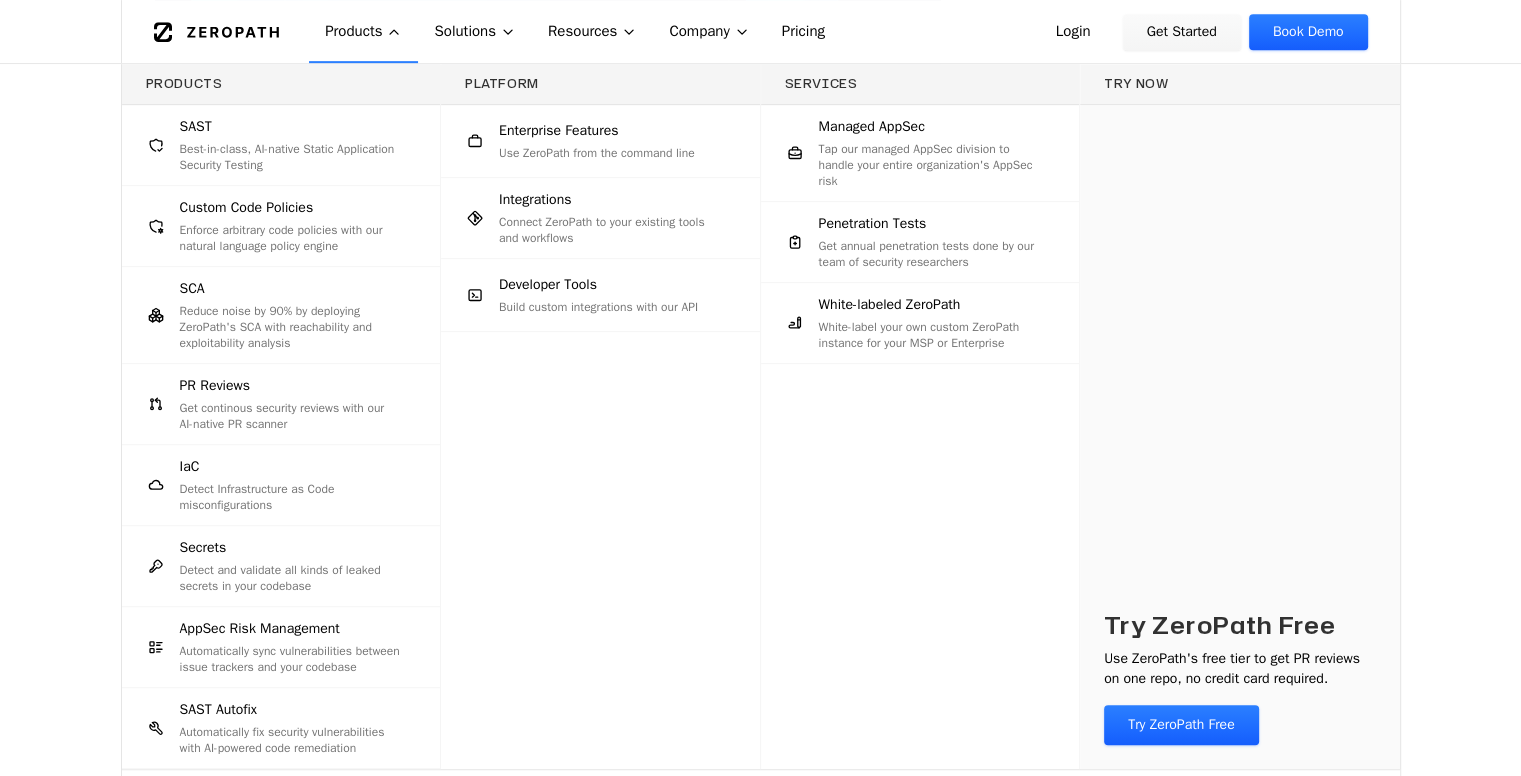 click on "Products" at bounding box center (363, 31) 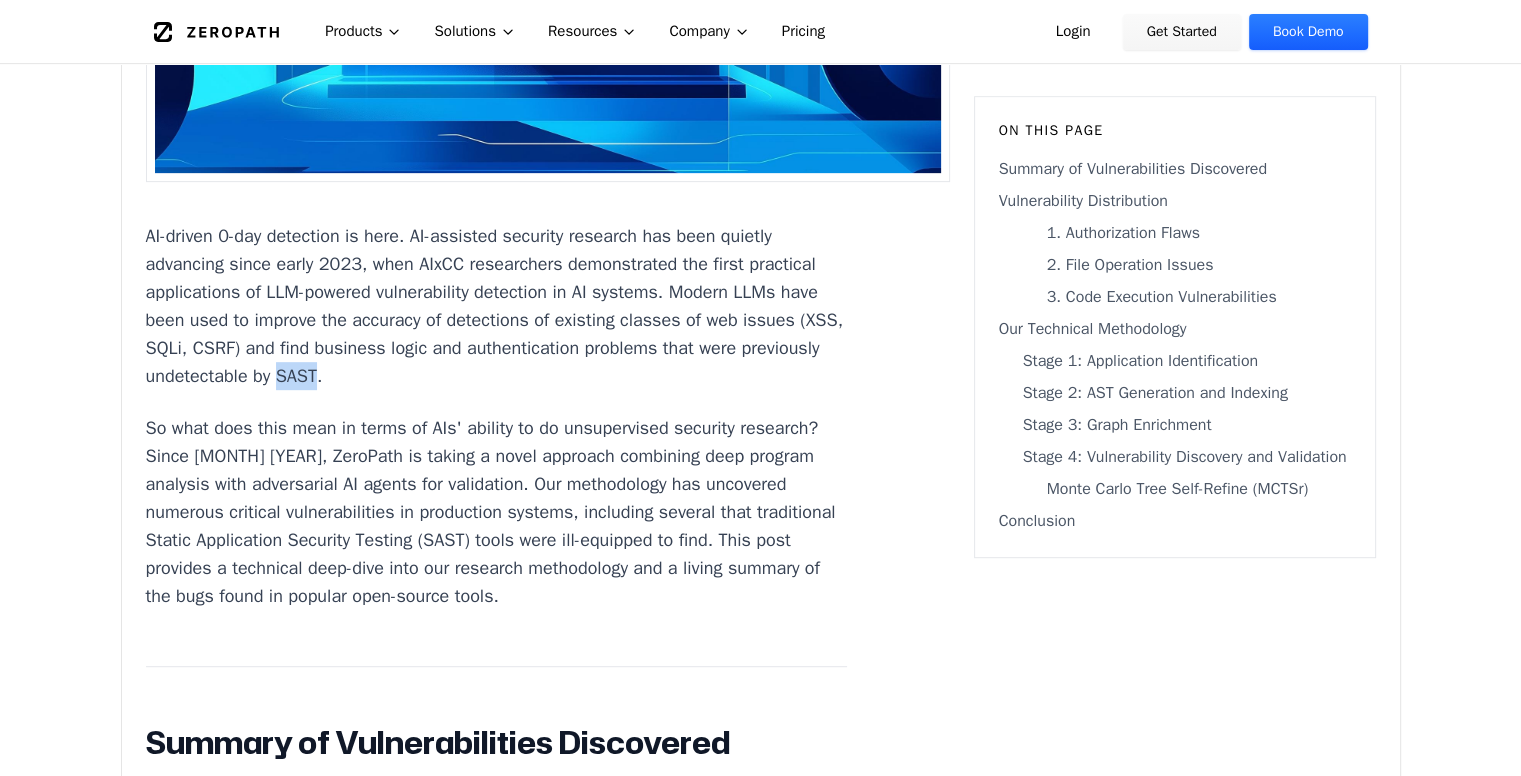 scroll, scrollTop: 878, scrollLeft: 0, axis: vertical 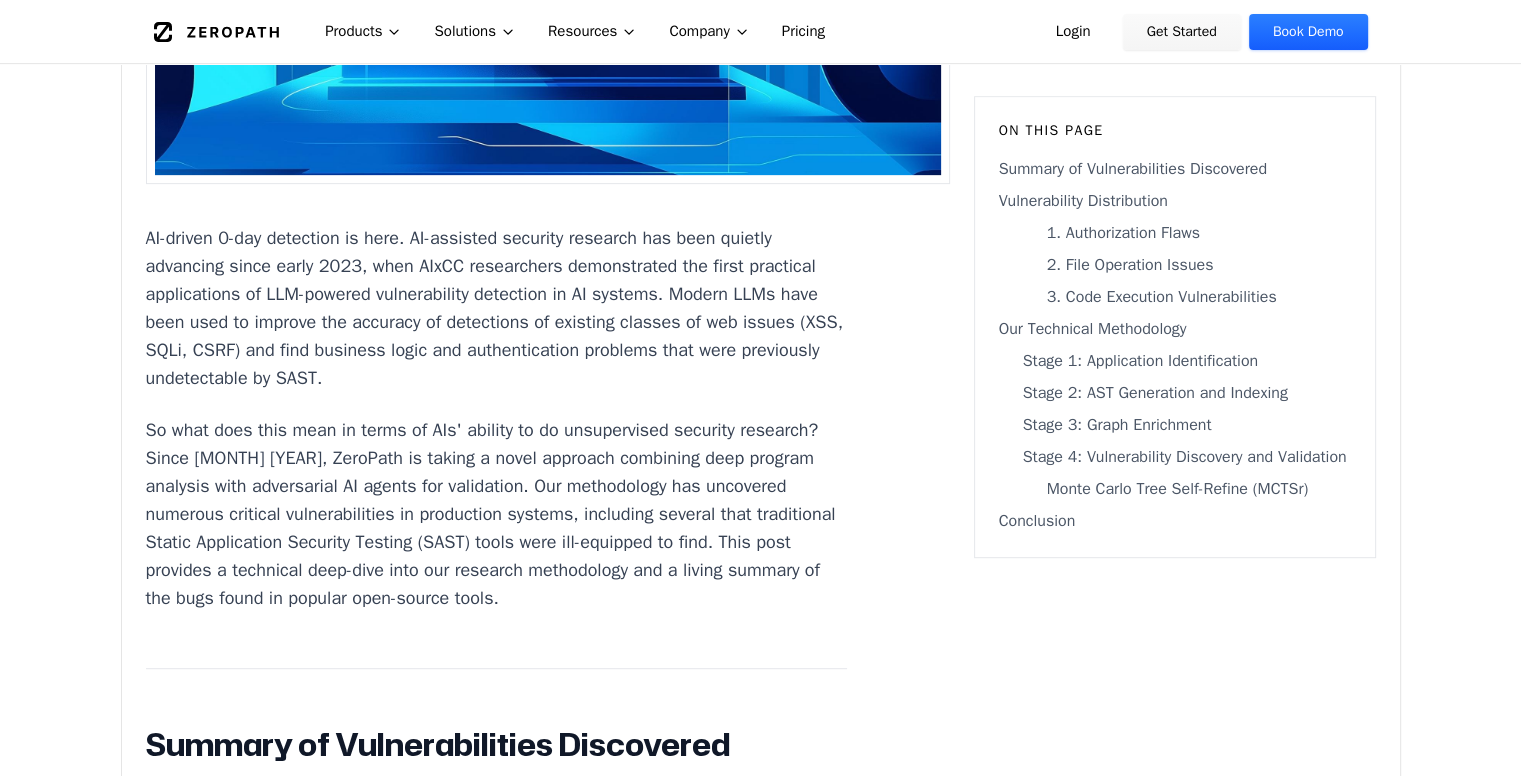 click on "So what does this mean in terms of AIs' ability to do unsupervised security research? Since [MONTH] [YEAR], ZeroPath is taking a novel approach combining deep program analysis with adversarial AI agents for validation. Our methodology has uncovered numerous critical vulnerabilities in production systems, including several that traditional Static Application Security Testing (SAST) tools were ill-equipped to find. This post provides a technical deep-dive into our research methodology and a living summary of the bugs found in popular open-source tools." at bounding box center (497, 514) 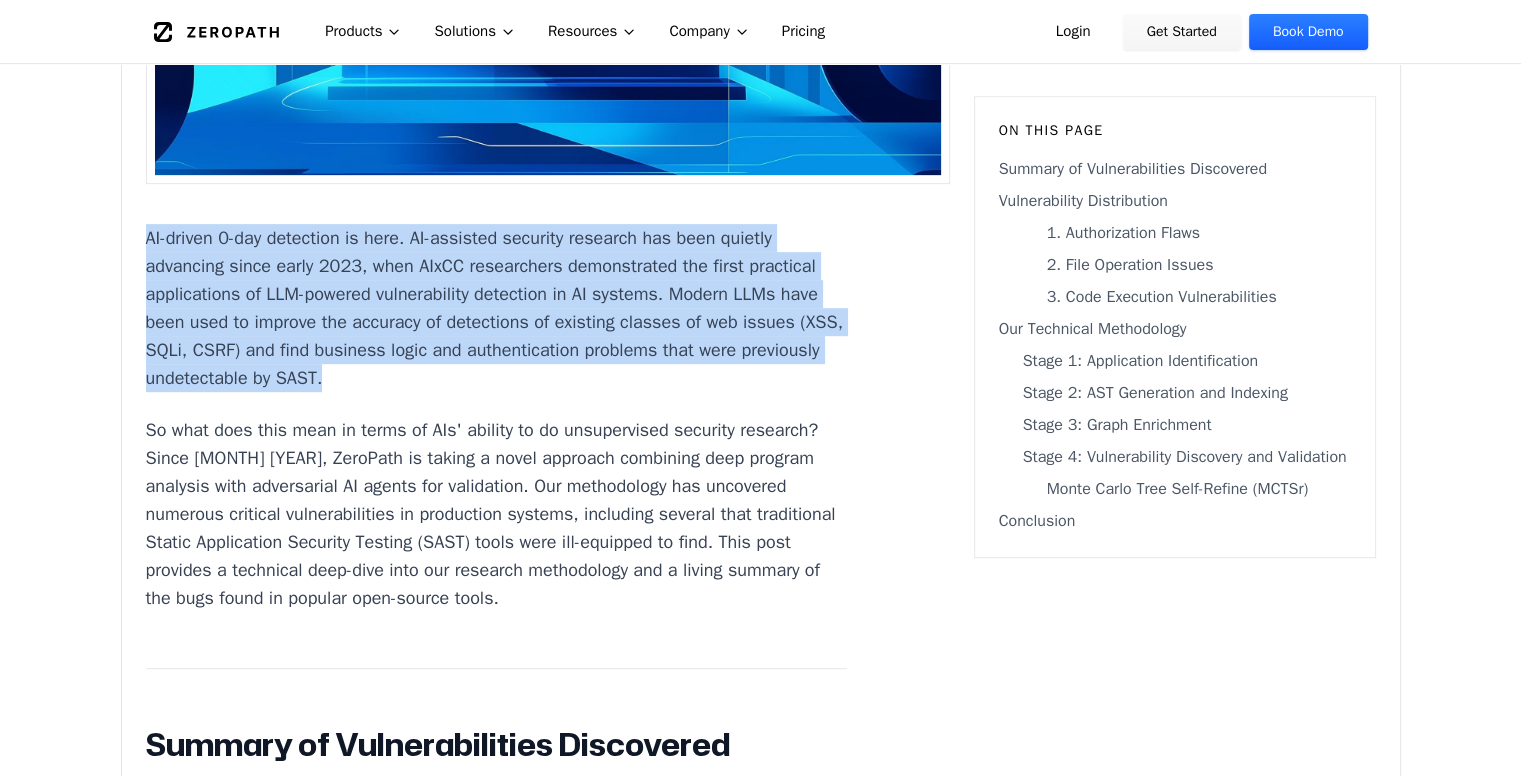drag, startPoint x: 703, startPoint y: 366, endPoint x: 12, endPoint y: 204, distance: 709.73584 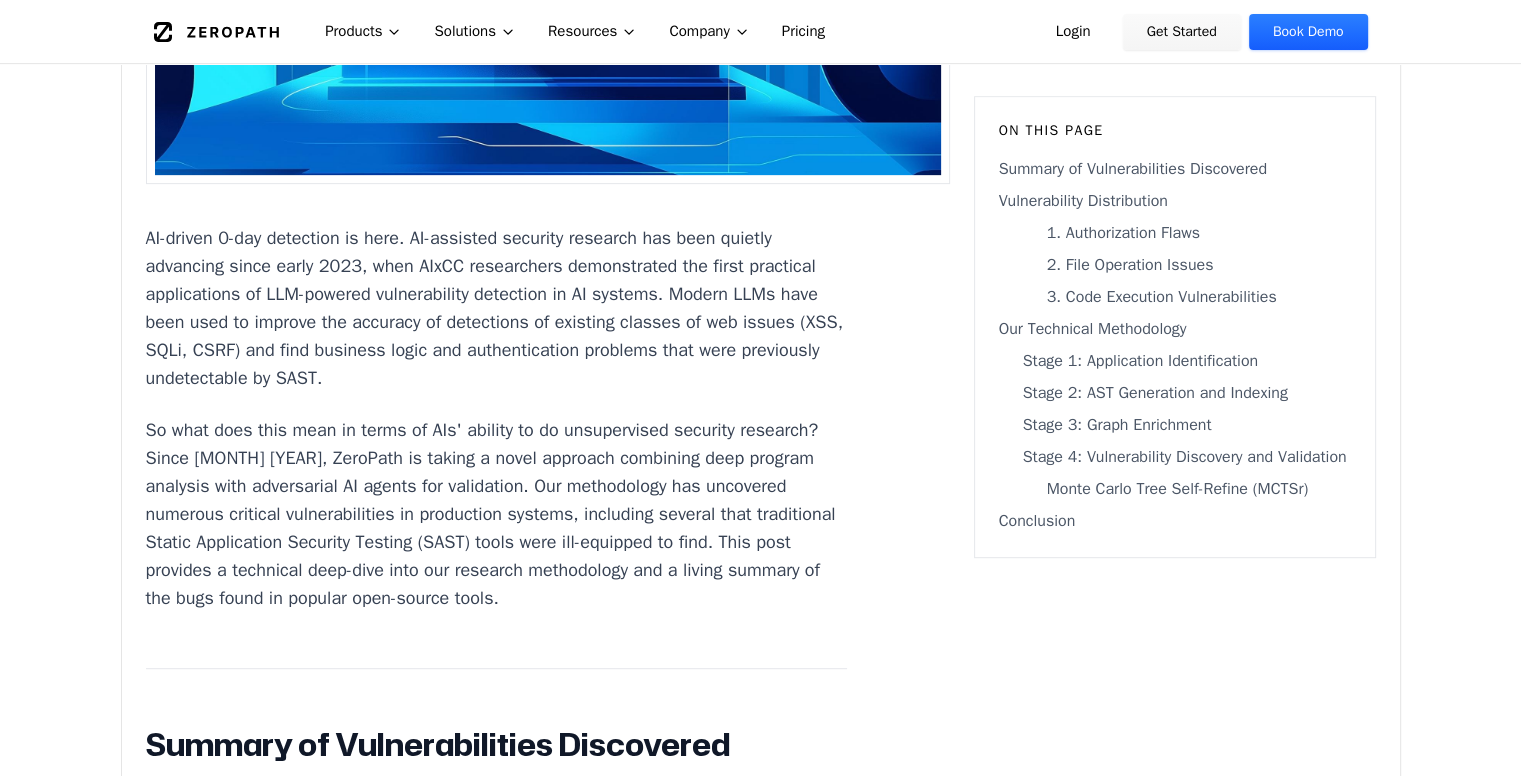 click on "AI-driven 0-day detection is here. AI-assisted security research has been quietly advancing since early [YEAR], when AIxCC researchers demonstrated the first practical applications of LLM-powered vulnerability detection in AI systems. Modern LLMs have been used to improve the accuracy of detections of existing classes of web issues (XSS, SQLi, CSRF) and find business logic and authentication problems that were previously undetectable by SAST.
So what does this mean in terms of AIs' ability to do unsupervised security research? Since [MONTH] [YEAR], ZeroPath is taking a novel approach combining deep program analysis with adversarial AI agents for validation. Our methodology has uncovered numerous critical vulnerabilities in production systems, including several that traditional Static Application Security Testing (SAST) tools were ill-equipped to find. This post provides a technical deep-dive into our research methodology and a living summary of the bugs found in popular open-source tools.
Note: CVE/Reference" at bounding box center [497, 6618] 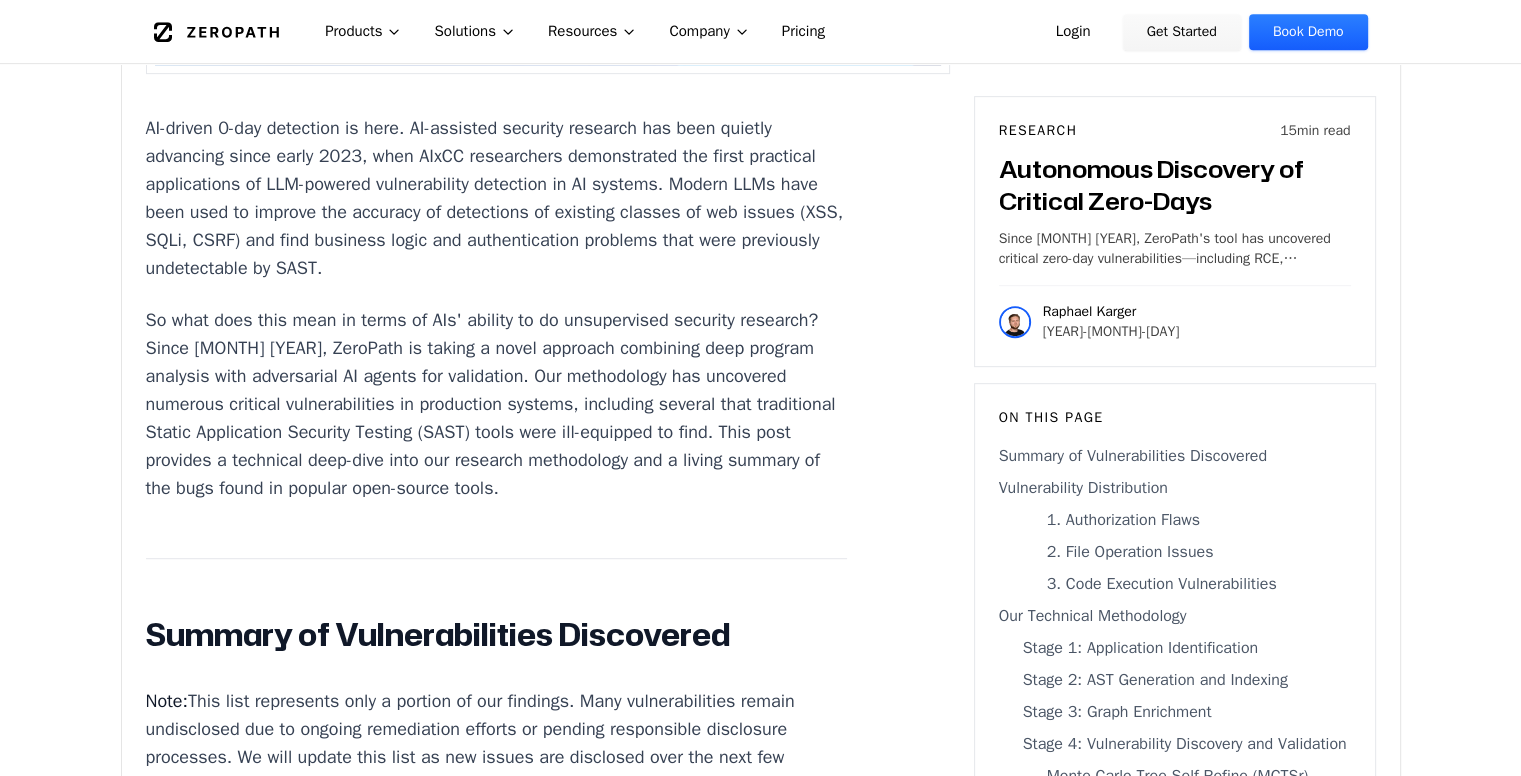 scroll, scrollTop: 1096, scrollLeft: 0, axis: vertical 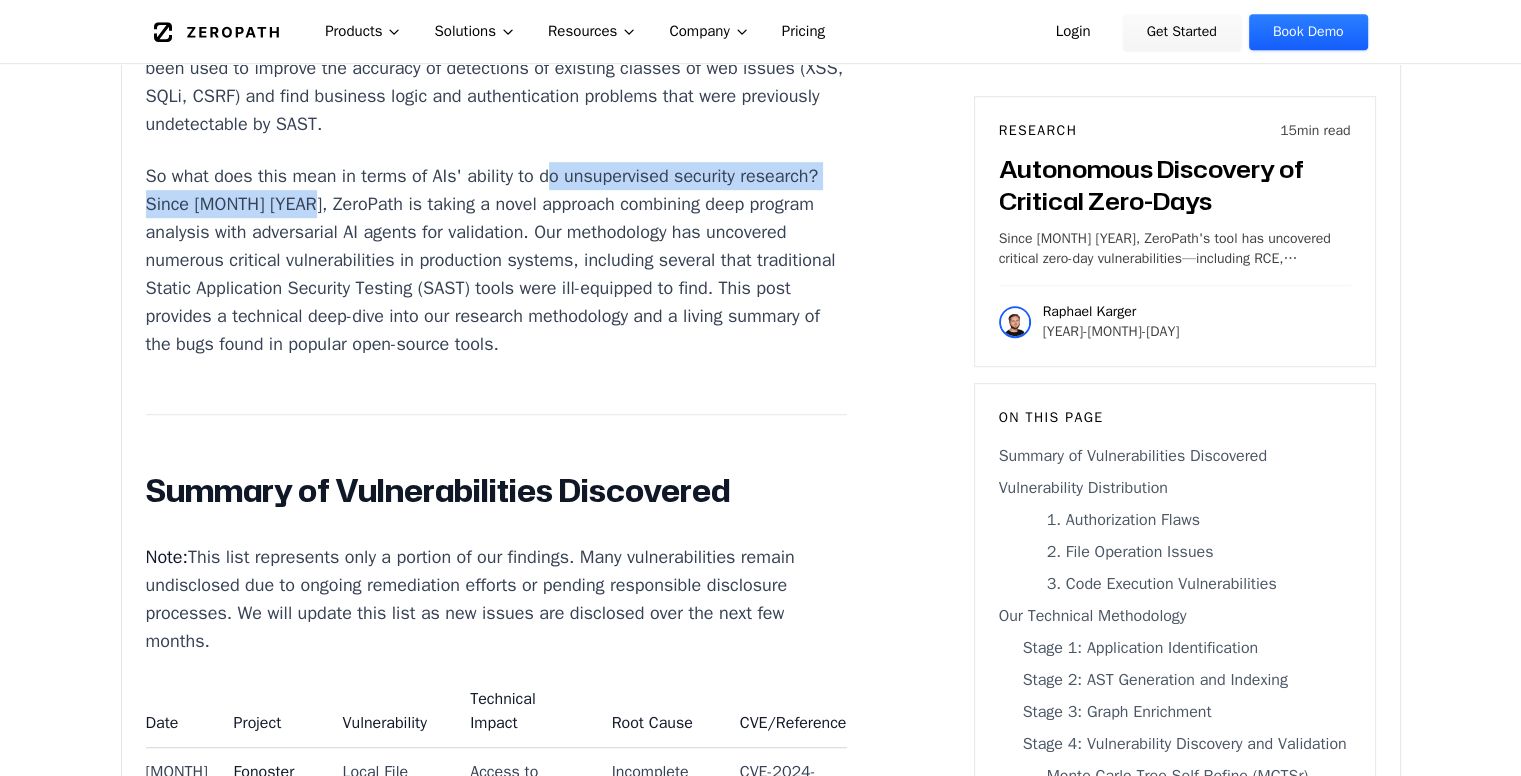 drag, startPoint x: 696, startPoint y: 173, endPoint x: 356, endPoint y: 210, distance: 342.00732 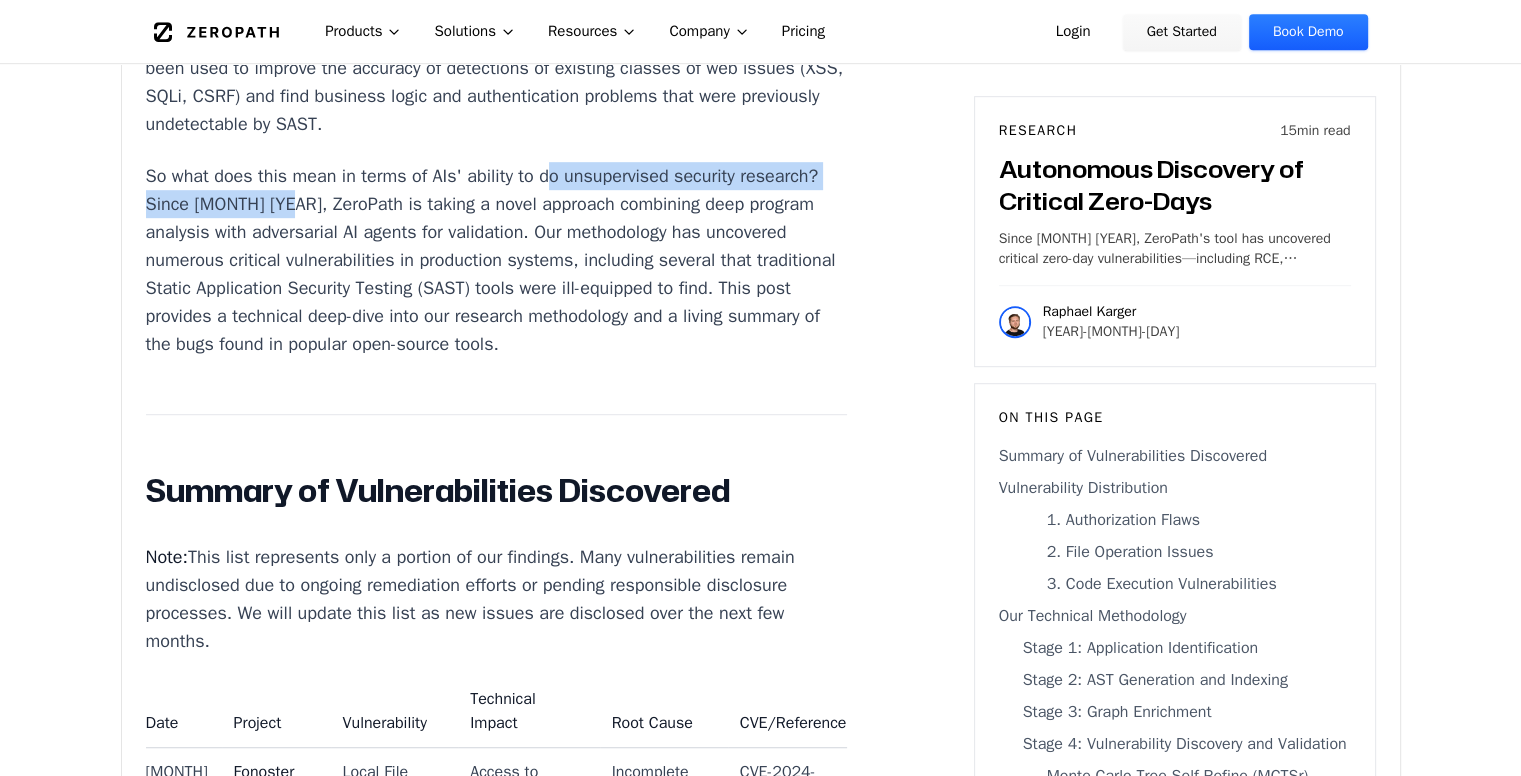 click on "So what does this mean in terms of AIs' ability to do unsupervised security research? Since [MONTH] [YEAR], ZeroPath is taking a novel approach combining deep program analysis with adversarial AI agents for validation. Our methodology has uncovered numerous critical vulnerabilities in production systems, including several that traditional Static Application Security Testing (SAST) tools were ill-equipped to find. This post provides a technical deep-dive into our research methodology and a living summary of the bugs found in popular open-source tools." at bounding box center [497, 260] 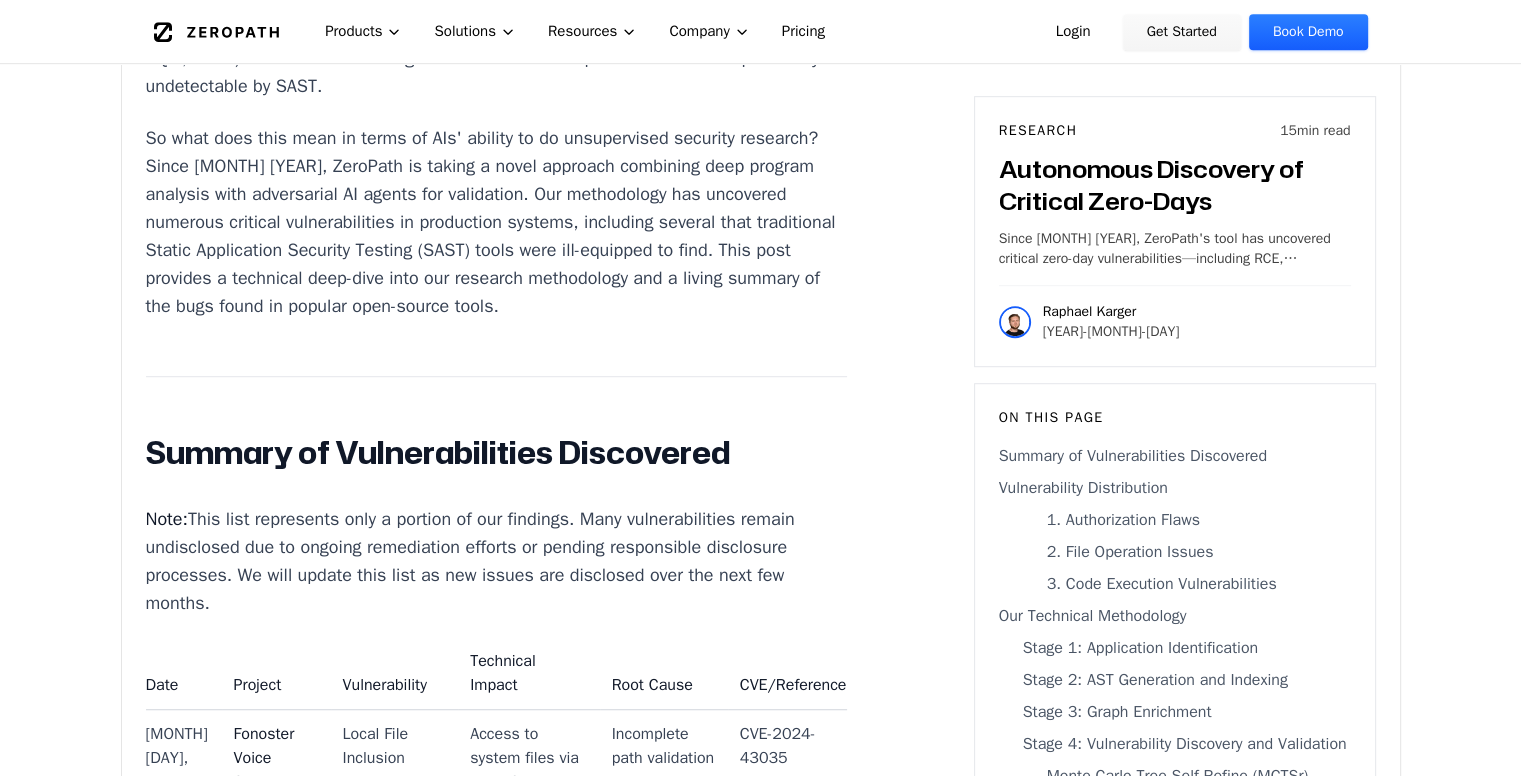 scroll, scrollTop: 1186, scrollLeft: 0, axis: vertical 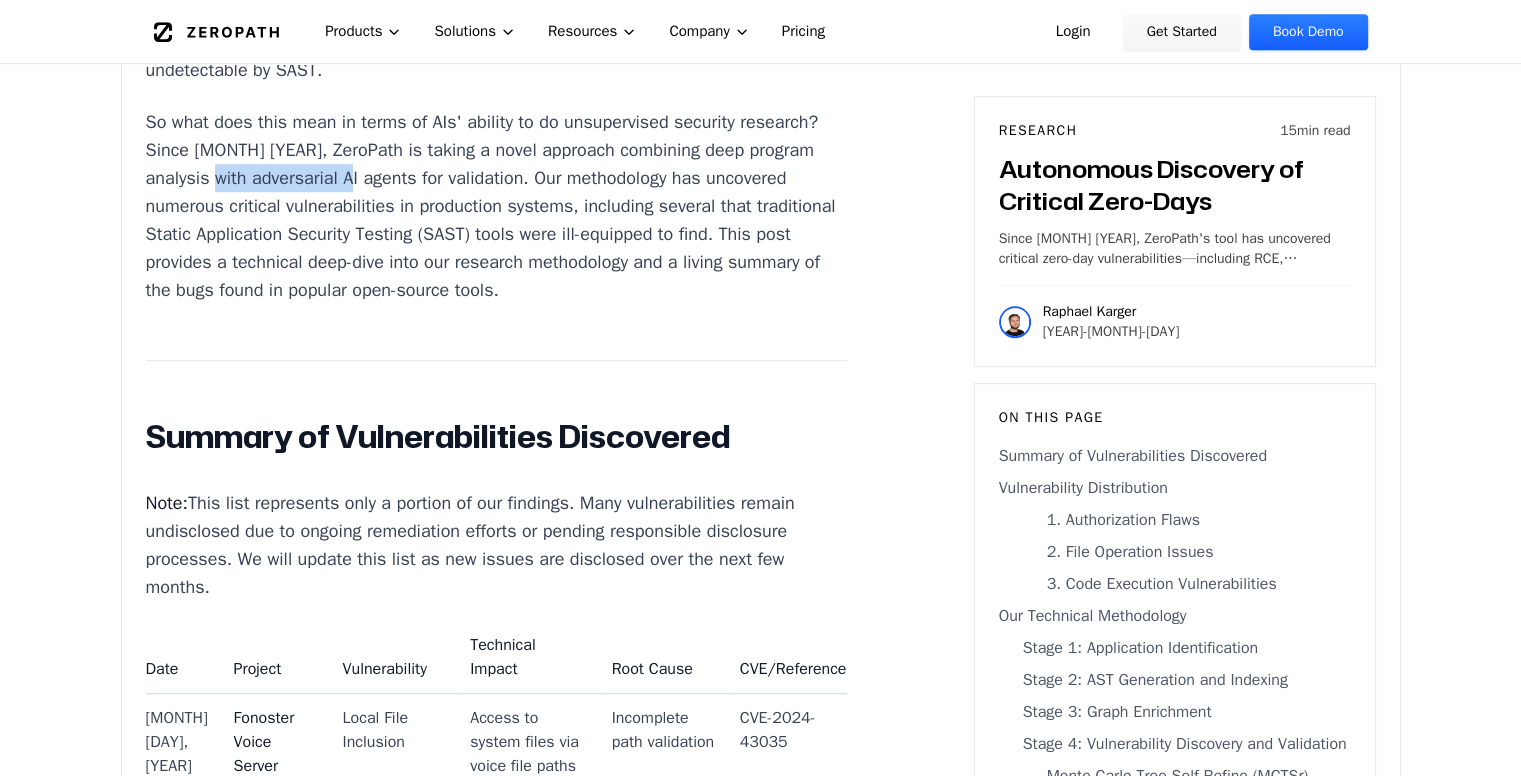 drag, startPoint x: 325, startPoint y: 176, endPoint x: 468, endPoint y: 177, distance: 143.0035 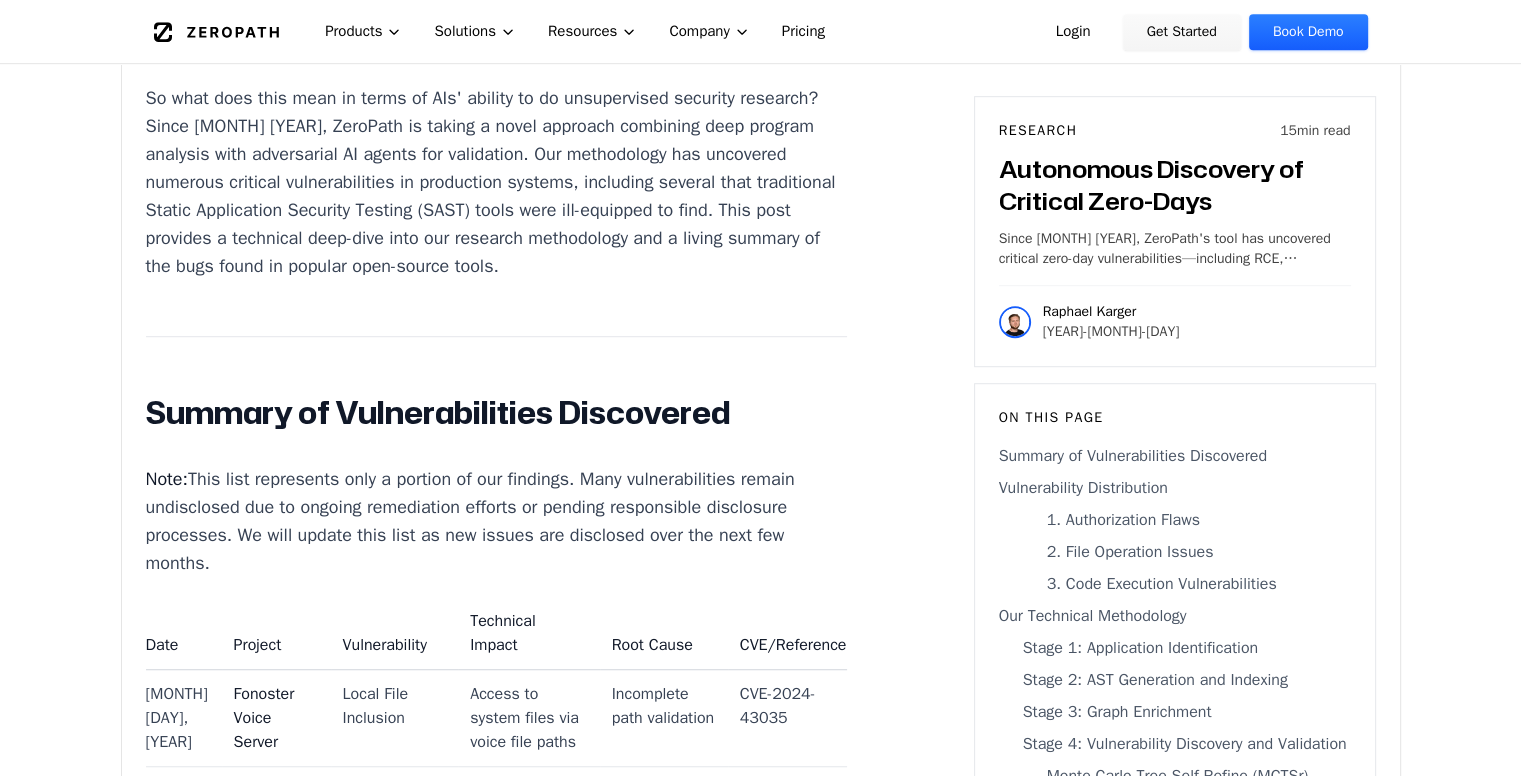 click on "AI-driven 0-day detection is here. AI-assisted security research has been quietly advancing since early [YEAR], when AIxCC researchers demonstrated the first practical applications of LLM-powered vulnerability detection in AI systems. Modern LLMs have been used to improve the accuracy of detections of existing classes of web issues (XSS, SQLi, CSRF) and find business logic and authentication problems that were previously undetectable by SAST.
So what does this mean in terms of AIs' ability to do unsupervised security research? Since [MONTH] [YEAR], ZeroPath is taking a novel approach combining deep program analysis with adversarial AI agents for validation. Our methodology has uncovered numerous critical vulnerabilities in production systems, including several that traditional Static Application Security Testing (SAST) tools were ill-equipped to find. This post provides a technical deep-dive into our research methodology and a living summary of the bugs found in popular open-source tools.
Note: CVE/Reference" at bounding box center (497, 6286) 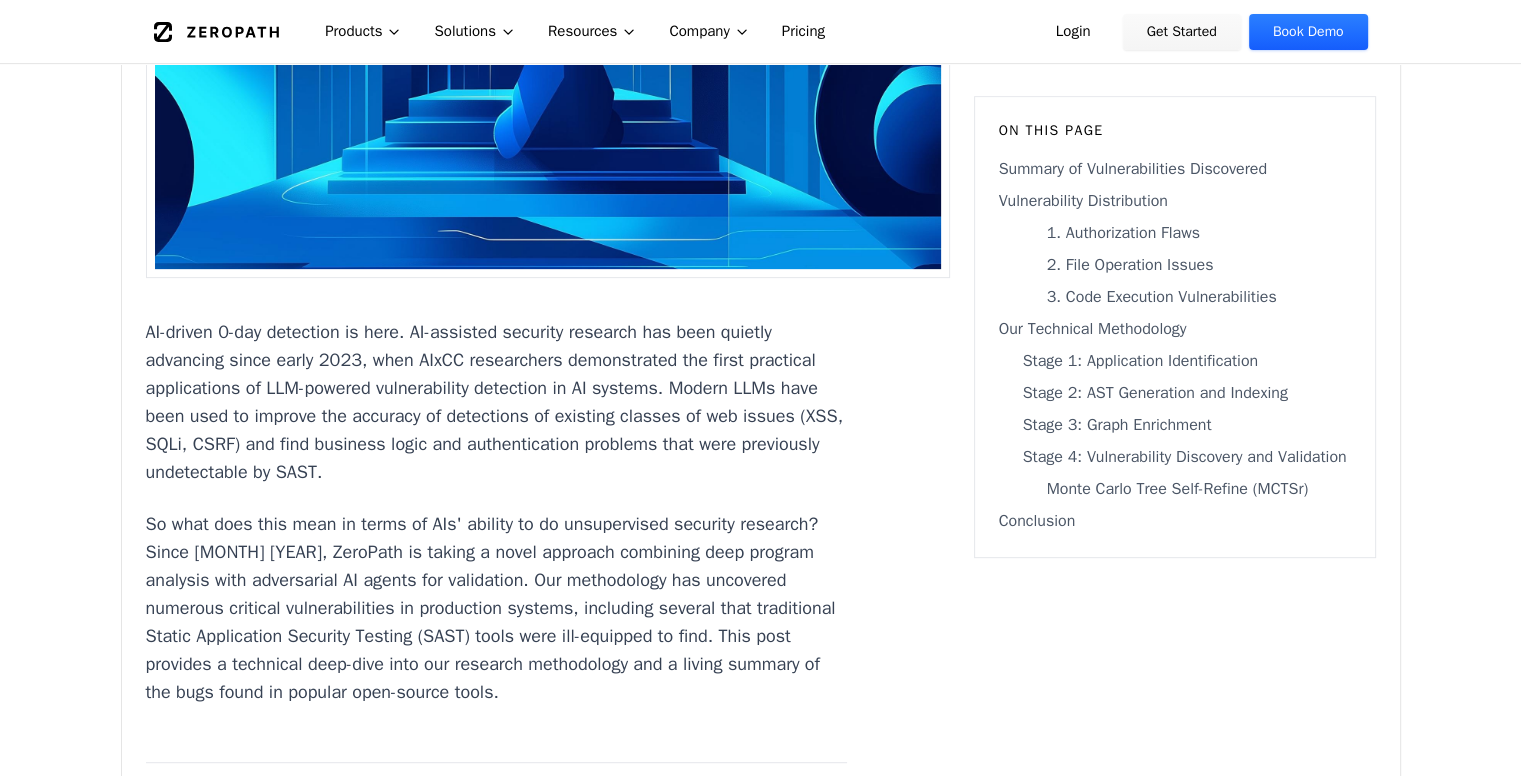 scroll, scrollTop: 888, scrollLeft: 0, axis: vertical 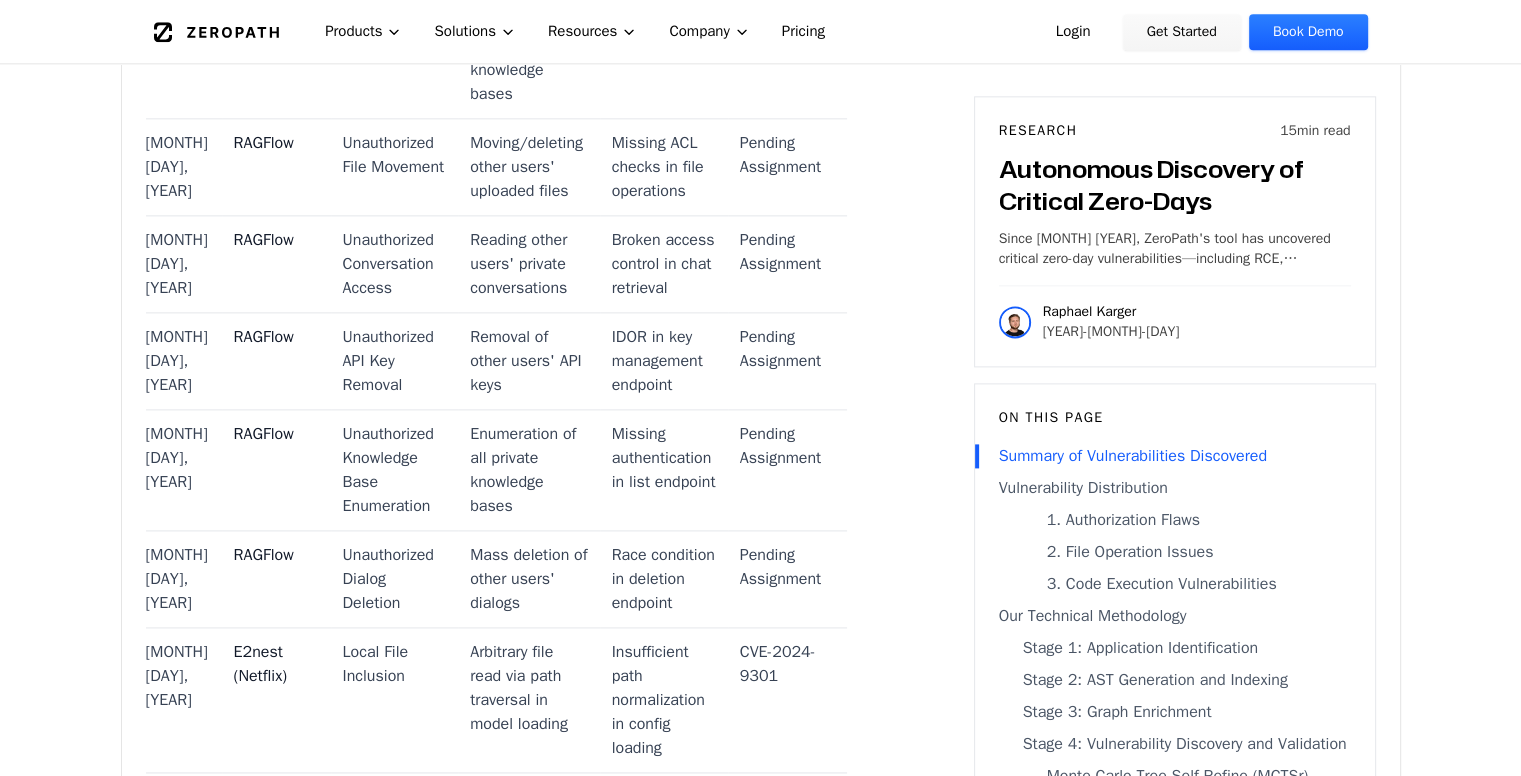 click on "Summary of Vulnerabilities Discovered" at bounding box center (1175, 456) 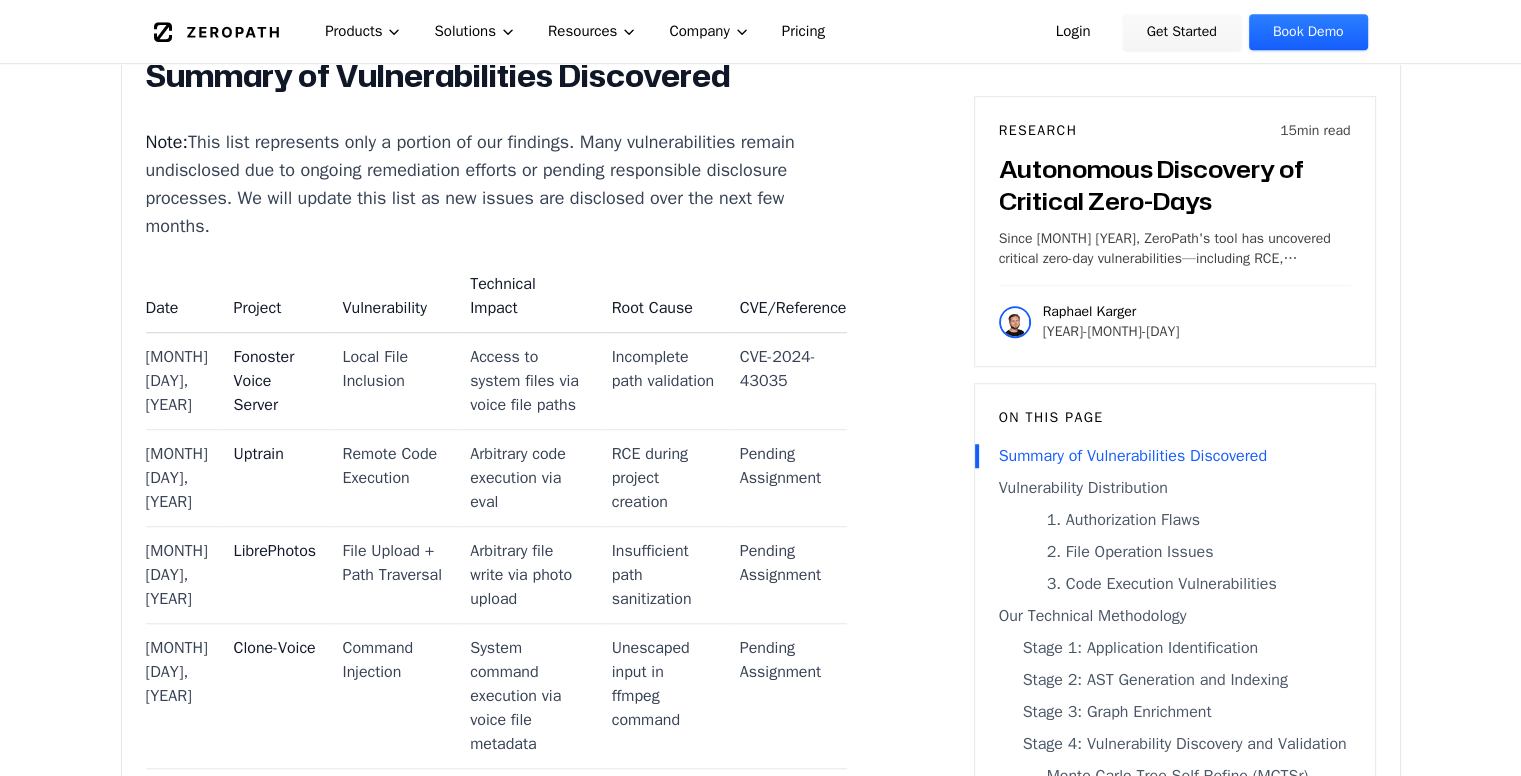 scroll, scrollTop: 1530, scrollLeft: 0, axis: vertical 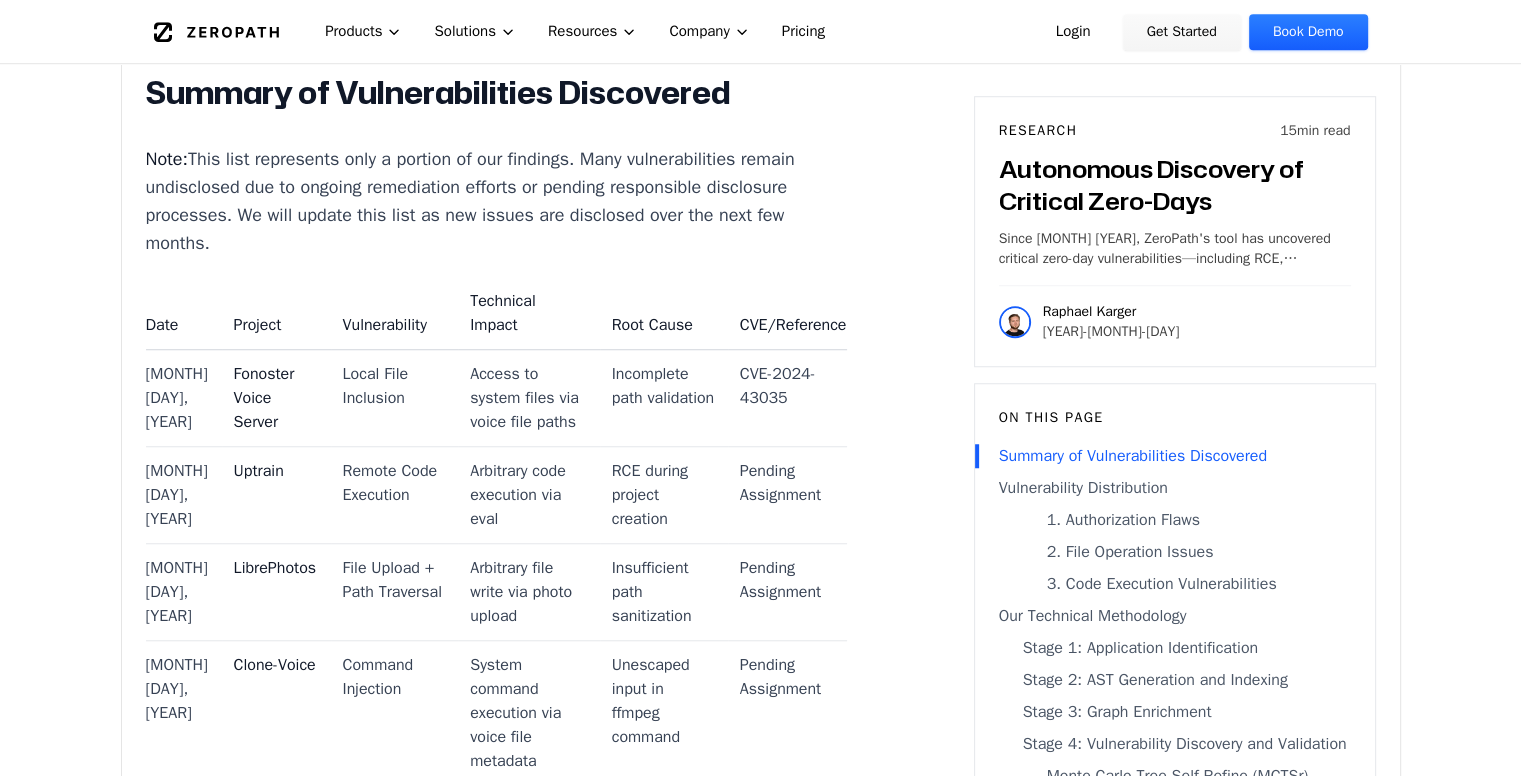click on "Vulnerability Distribution" at bounding box center [1175, 488] 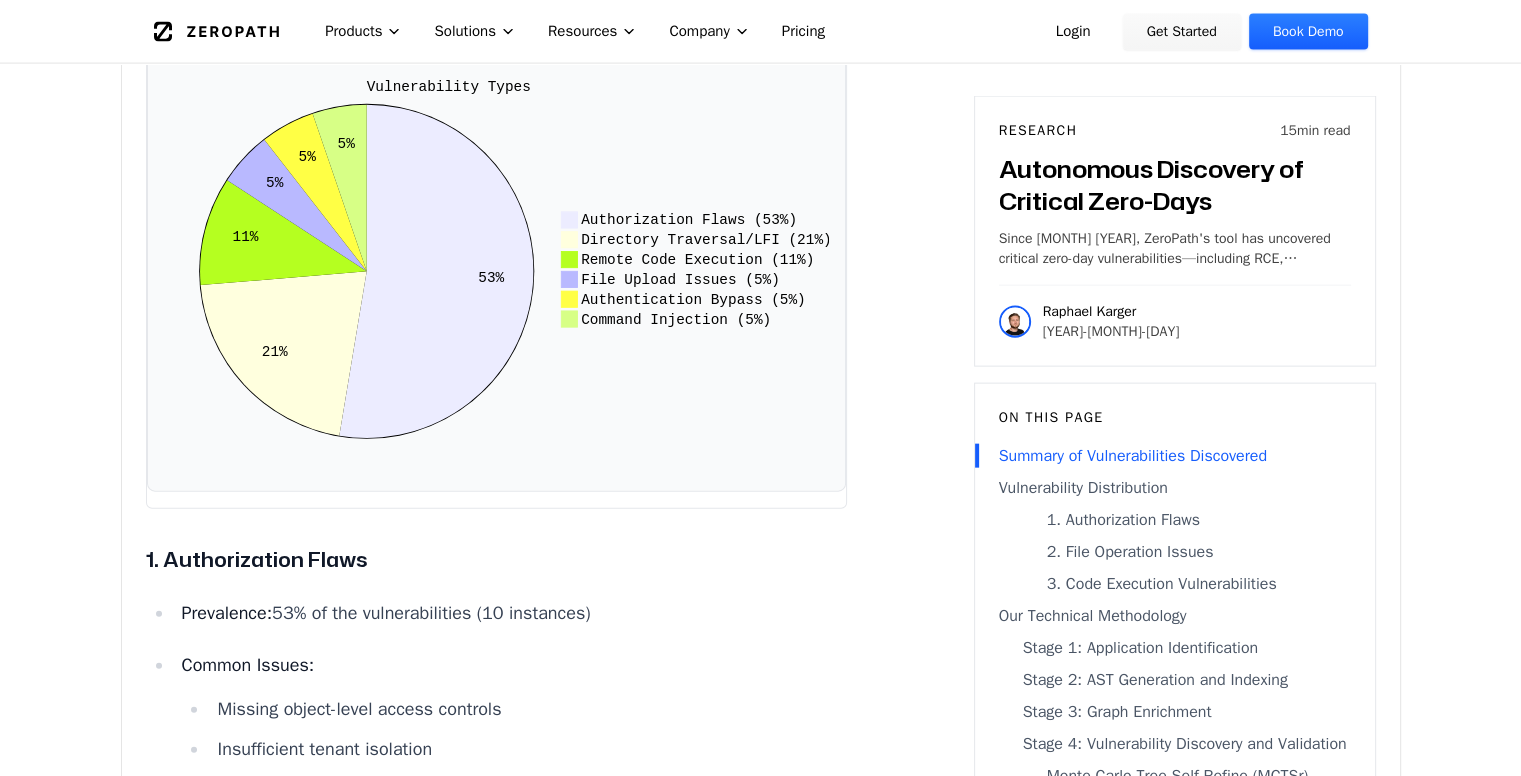 scroll, scrollTop: 4618, scrollLeft: 0, axis: vertical 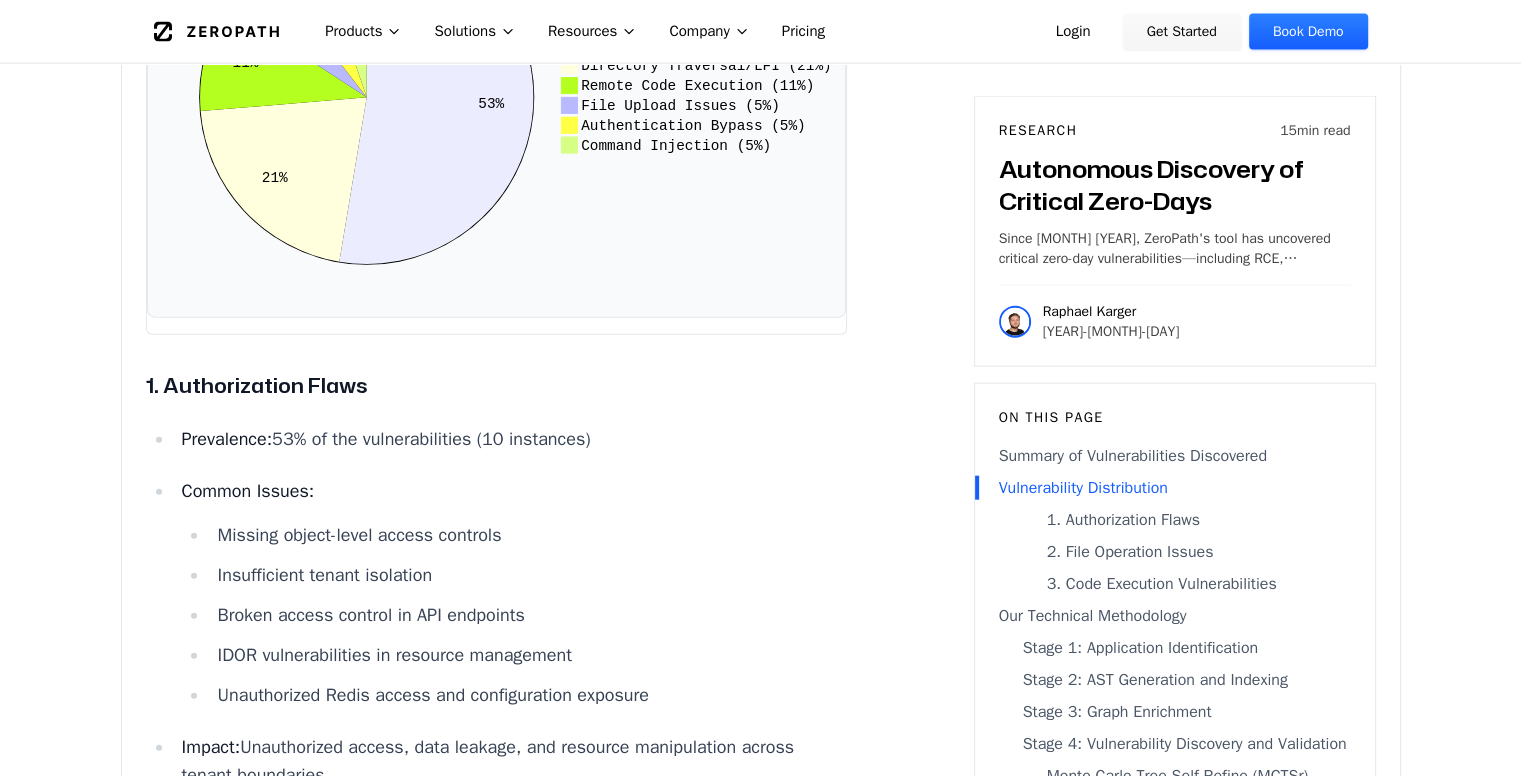 click on "Summary of Vulnerabilities Discovered" at bounding box center (1175, 456) 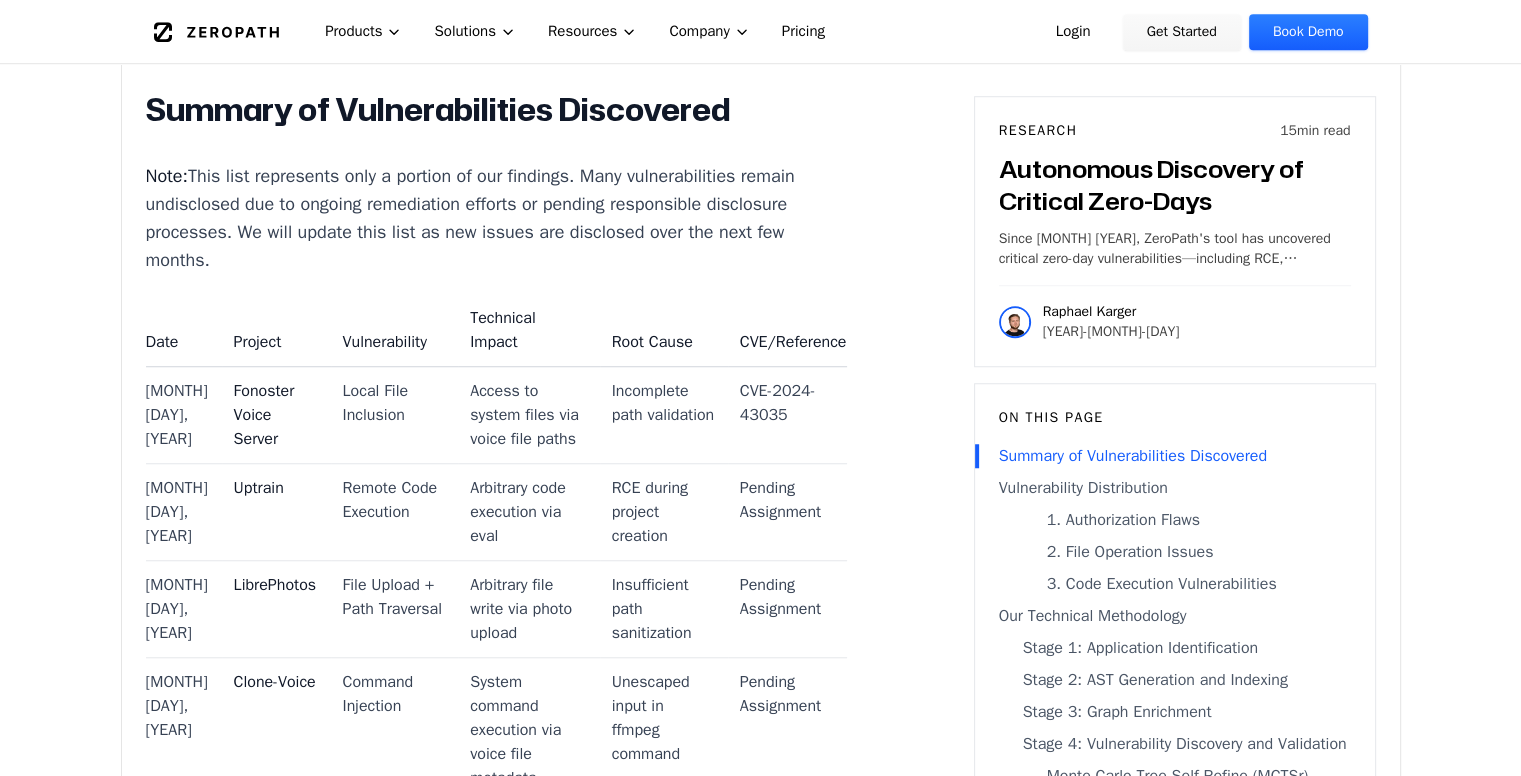 scroll, scrollTop: 1516, scrollLeft: 0, axis: vertical 